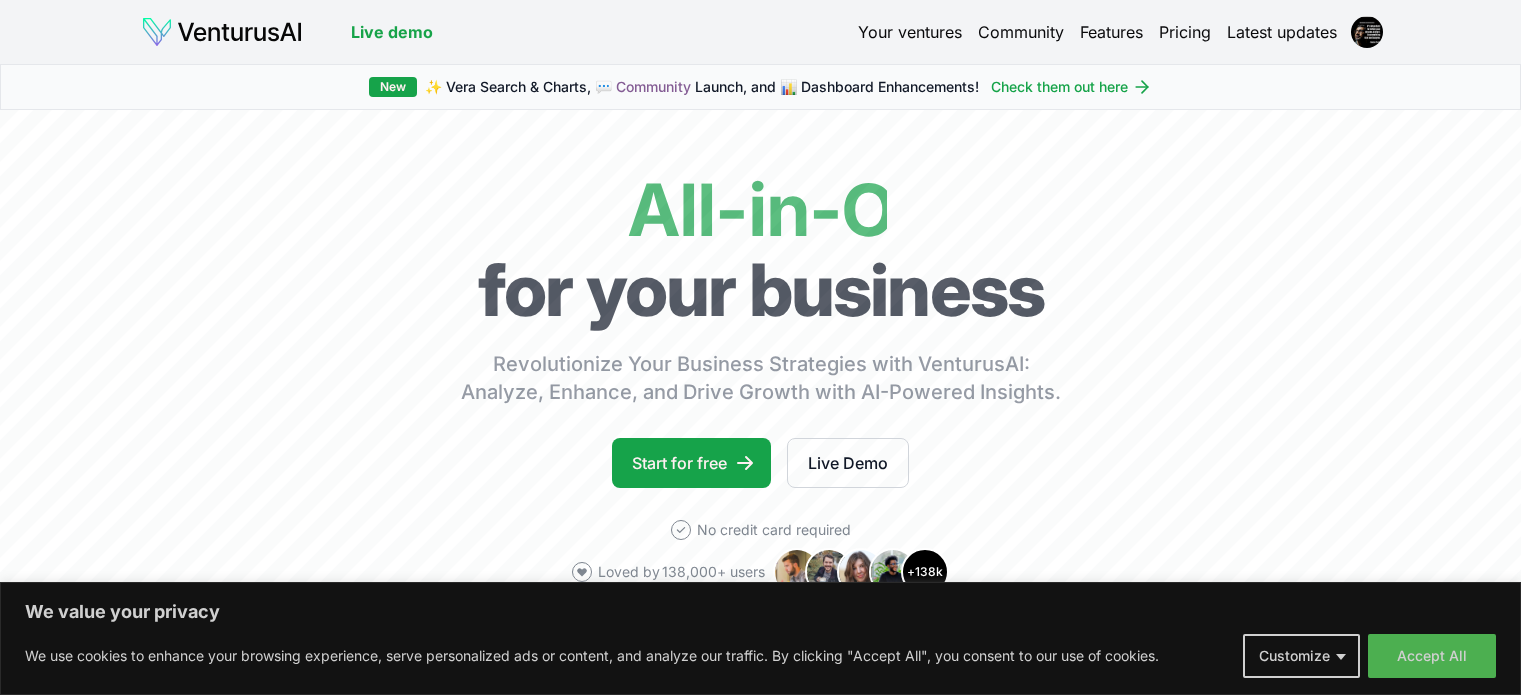 scroll, scrollTop: 0, scrollLeft: 0, axis: both 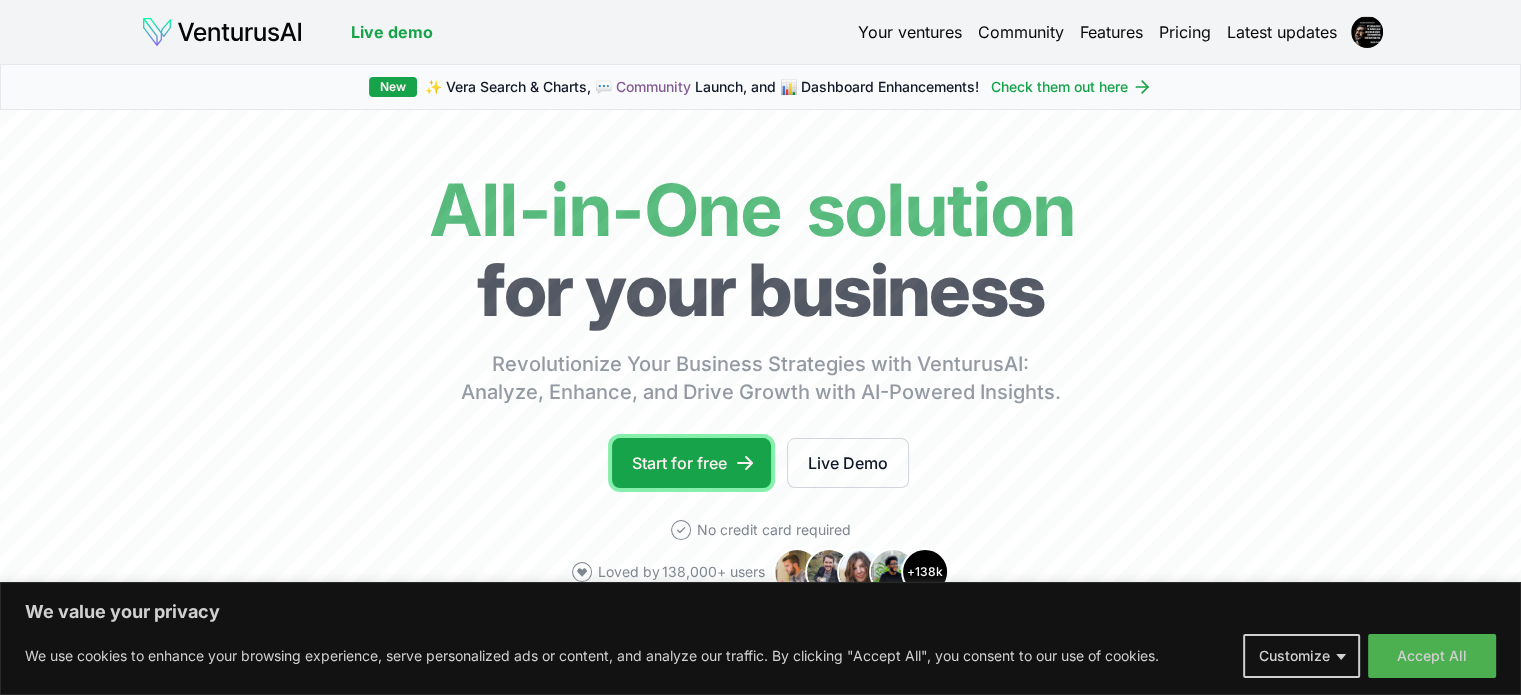 click on "Start for free" at bounding box center [691, 463] 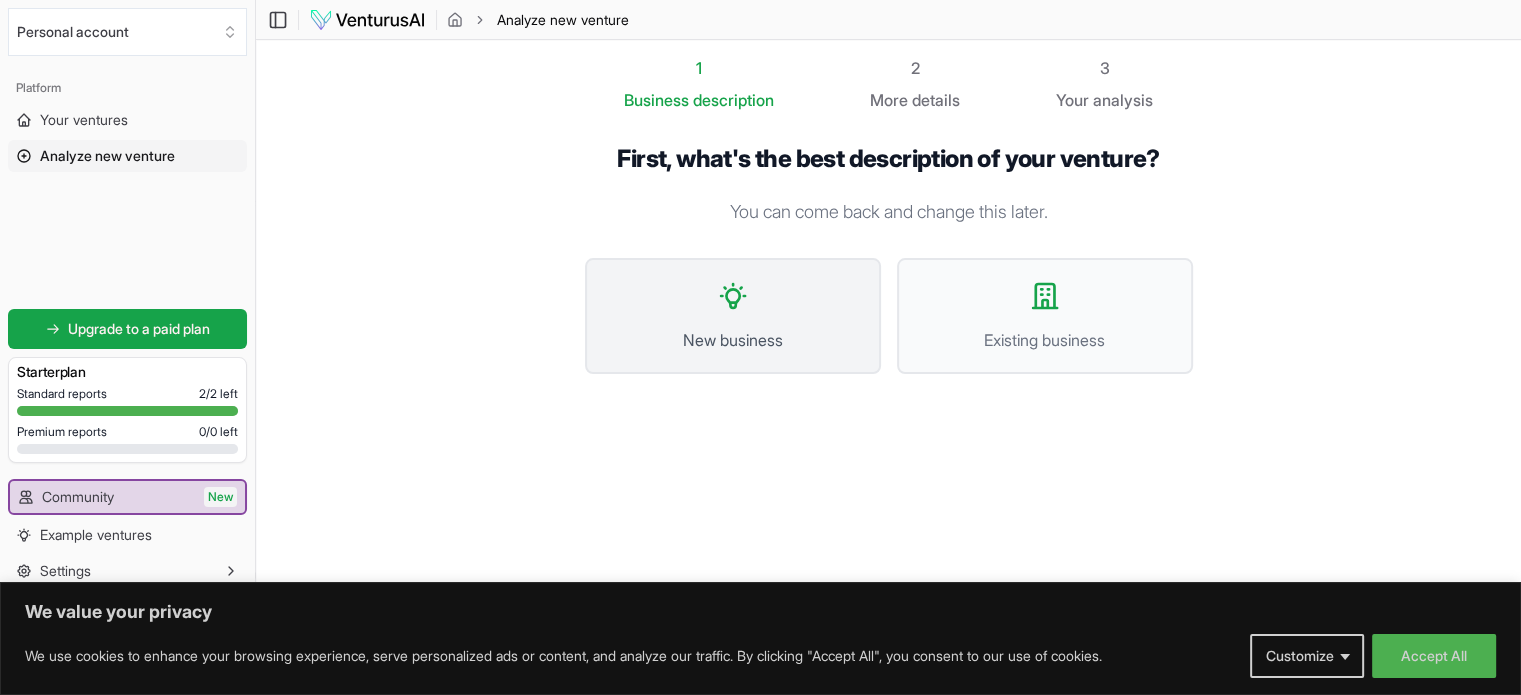 click 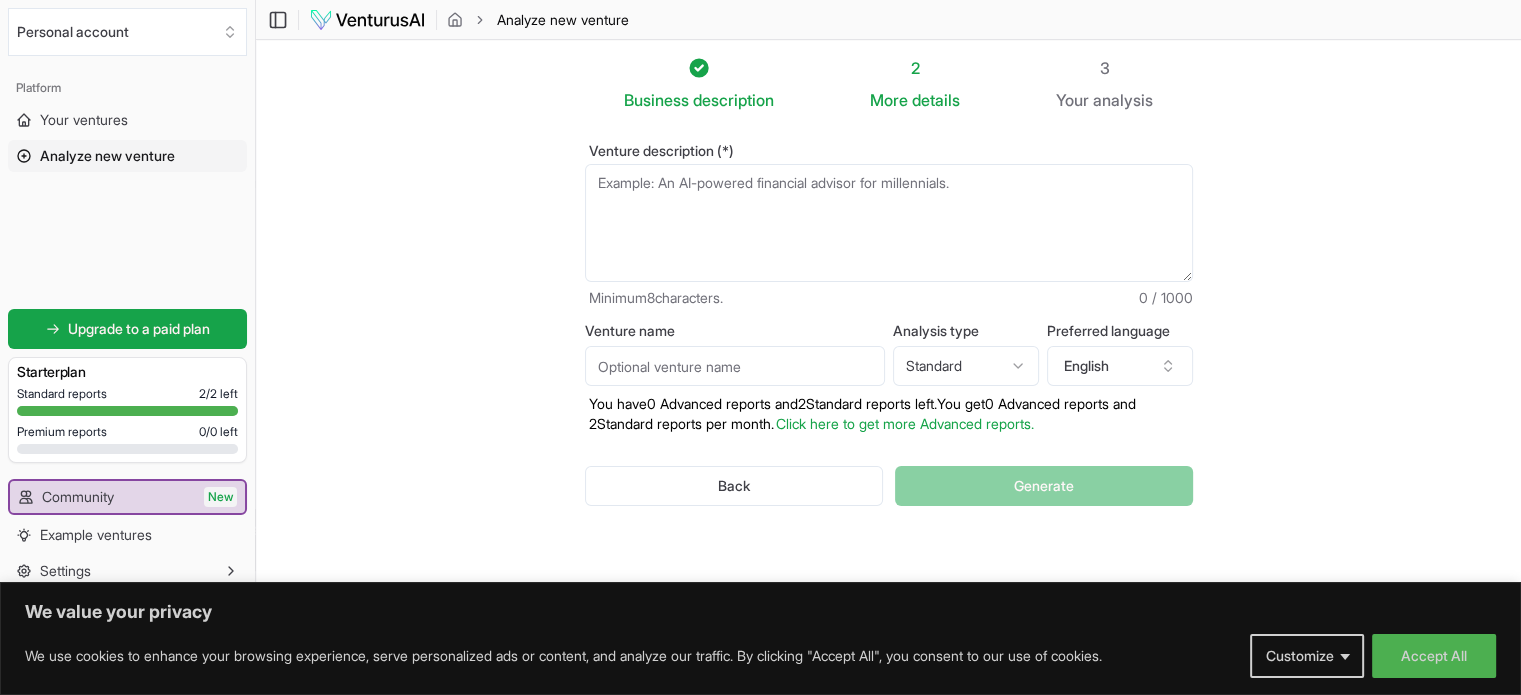 scroll, scrollTop: 0, scrollLeft: 0, axis: both 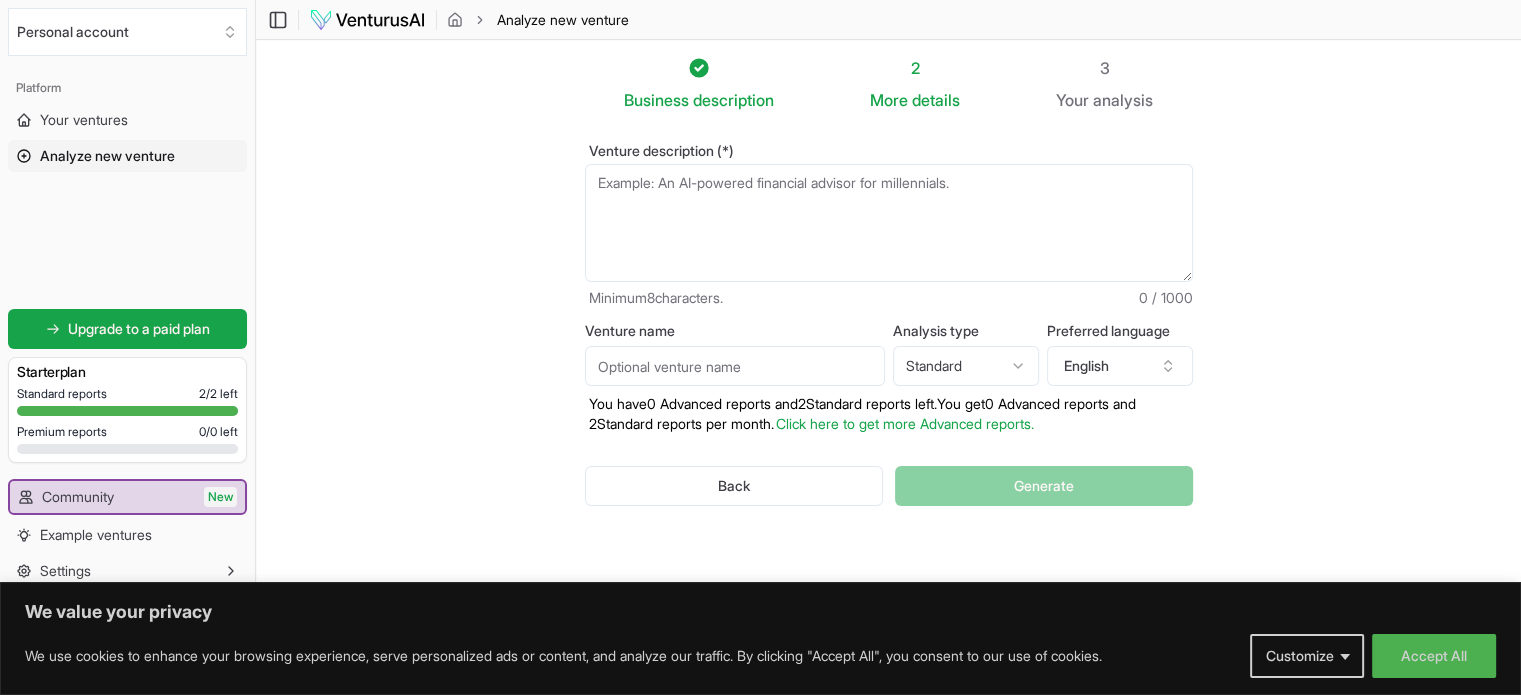 click on "Venture description (*)" at bounding box center [889, 223] 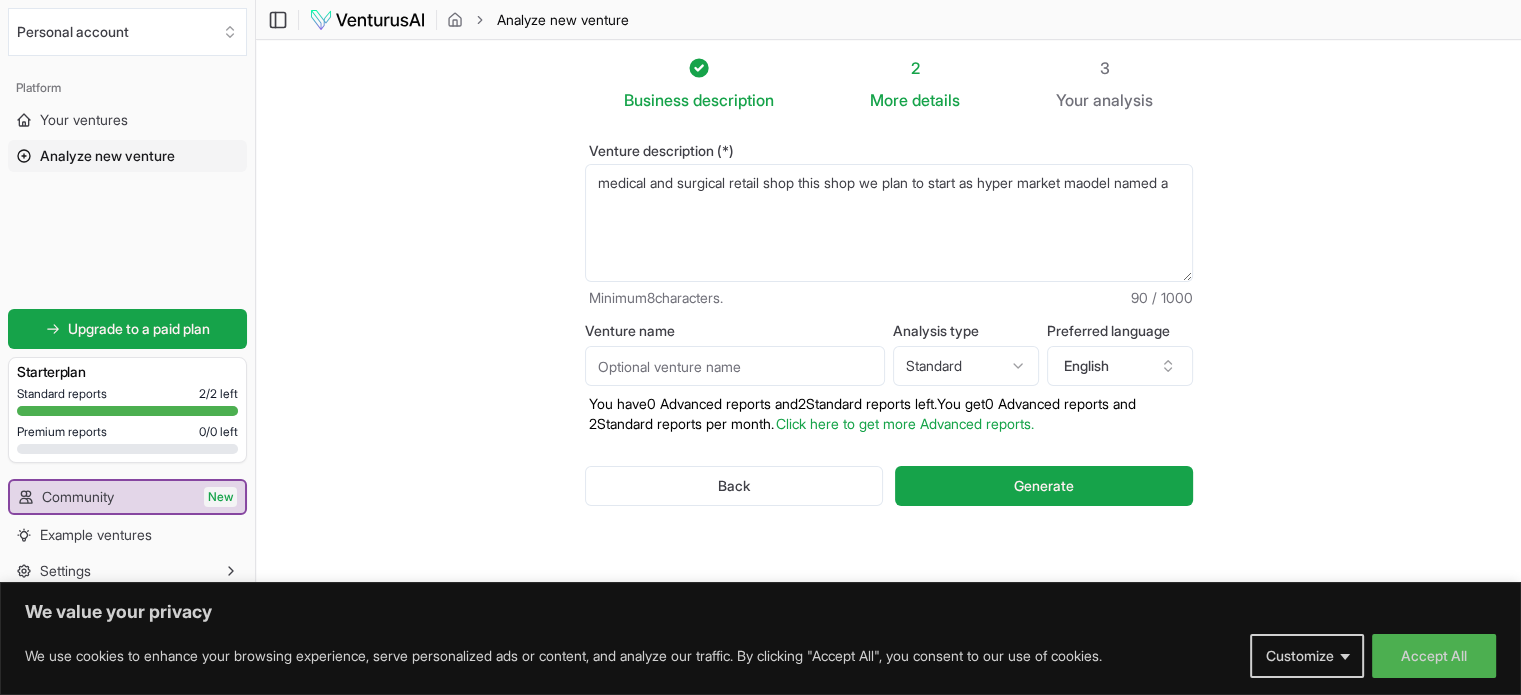 click on "medical and surgical retail shop this shop we plan to start as hyper market maodel named a" at bounding box center (889, 223) 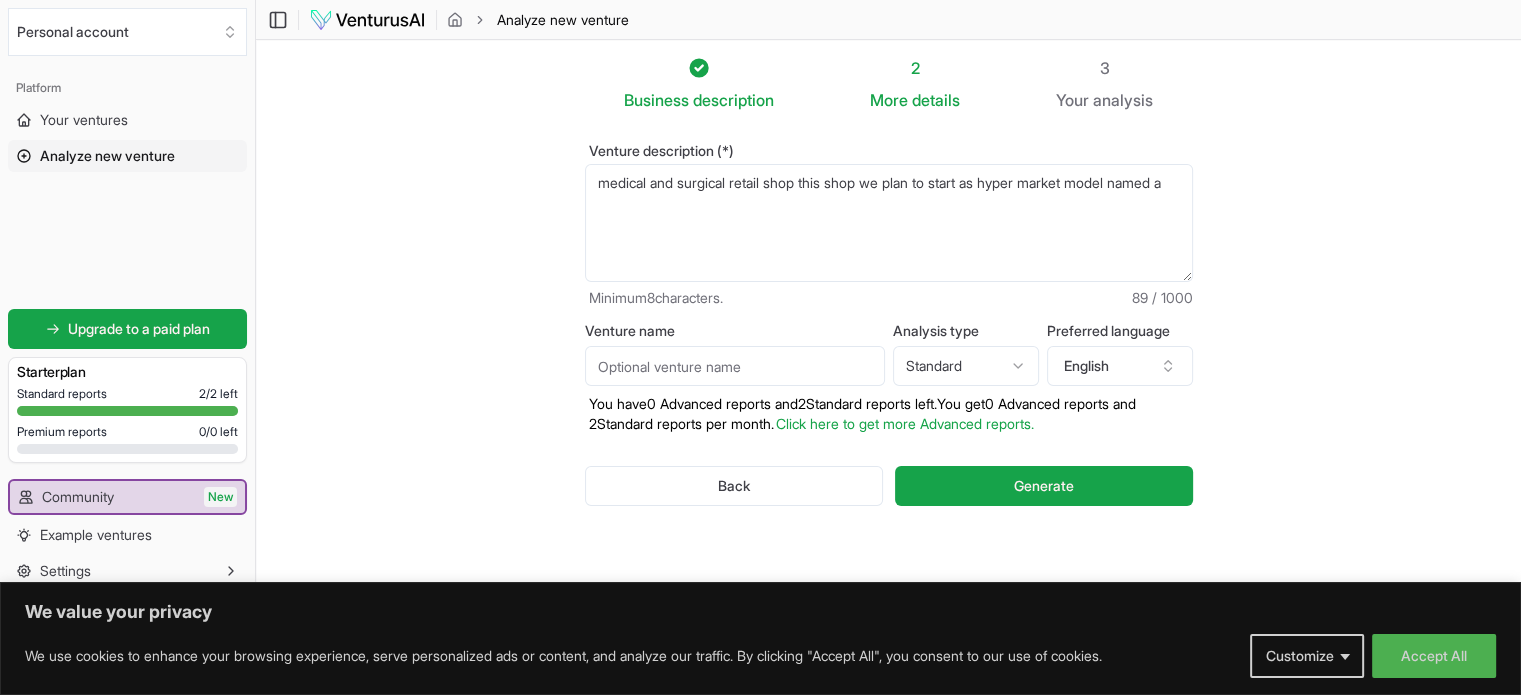 click on "medical and surgical retail shop this shop we plan to start as hyper market model named a" at bounding box center [889, 223] 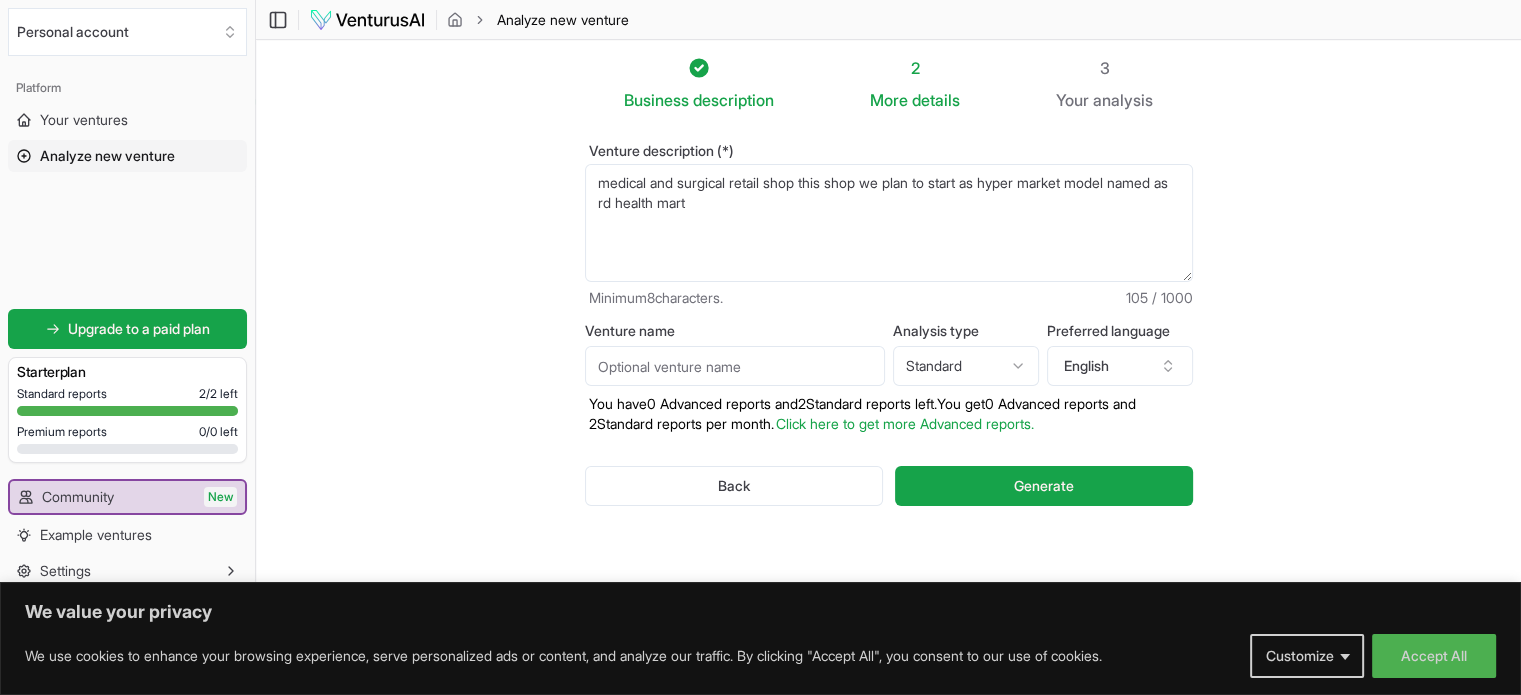 click on "medical and surgical retail shop this shop we plan to start as hyper market model named as rd health mart" at bounding box center [889, 223] 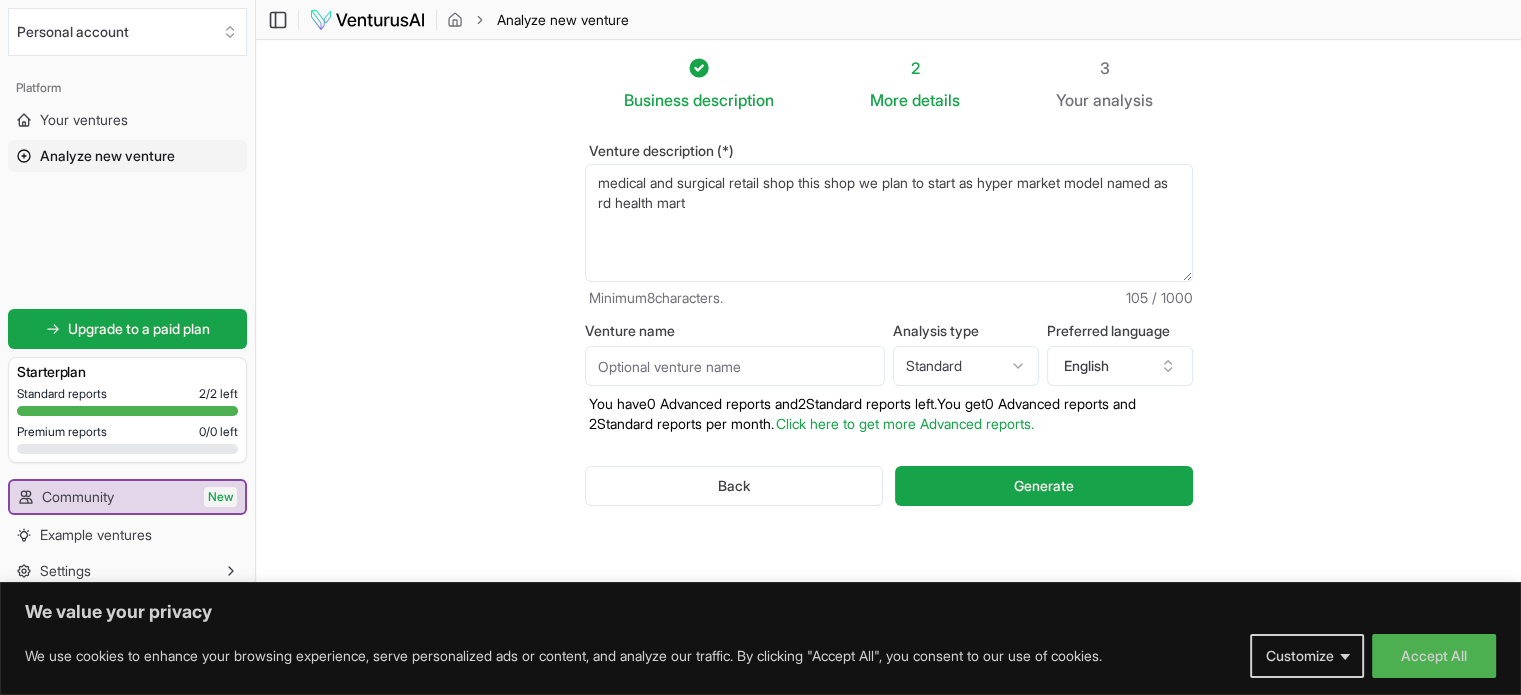 click on "medical and surgical retail shop this shop we plan to start as hyper market model named as rd health mart" at bounding box center (889, 223) 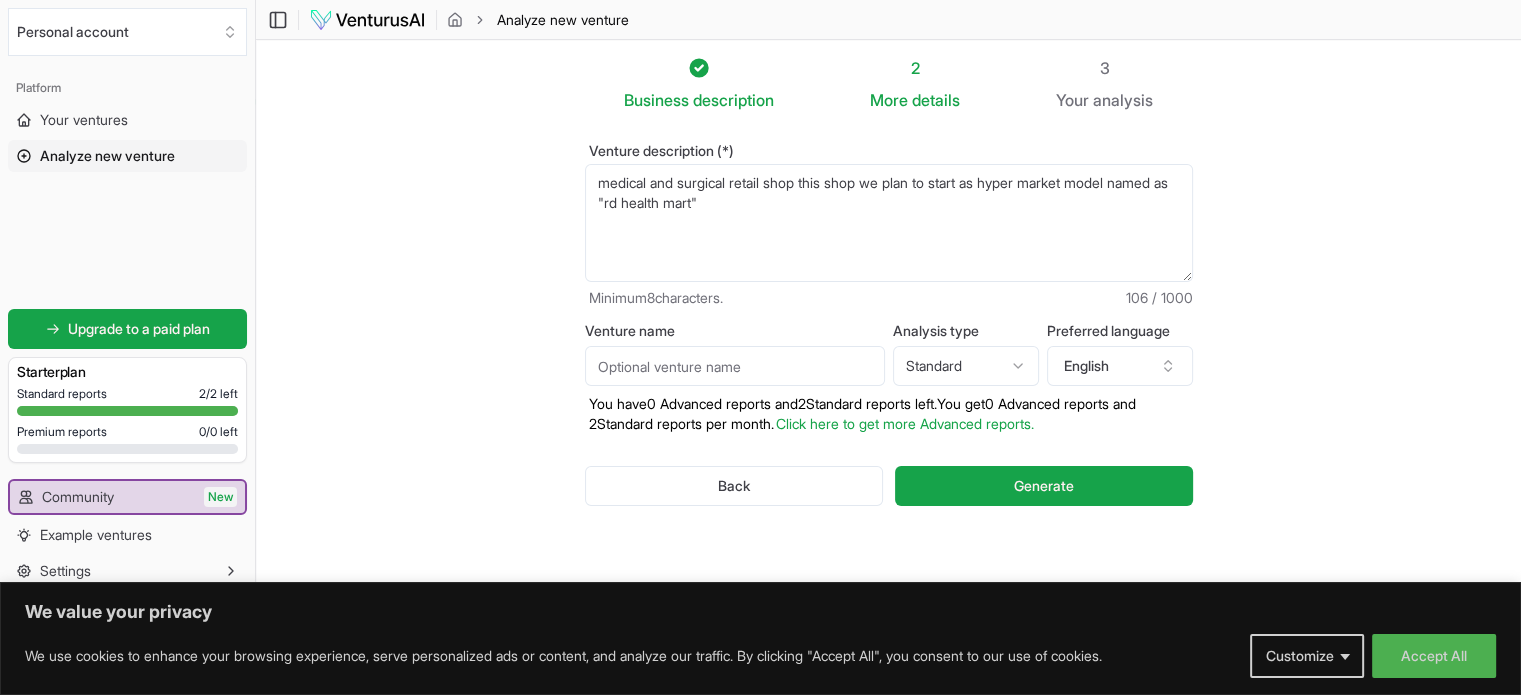 click on "medical and surgical retail shop this shop we plan to start as hyper market model named as "rd health mart"" at bounding box center (889, 223) 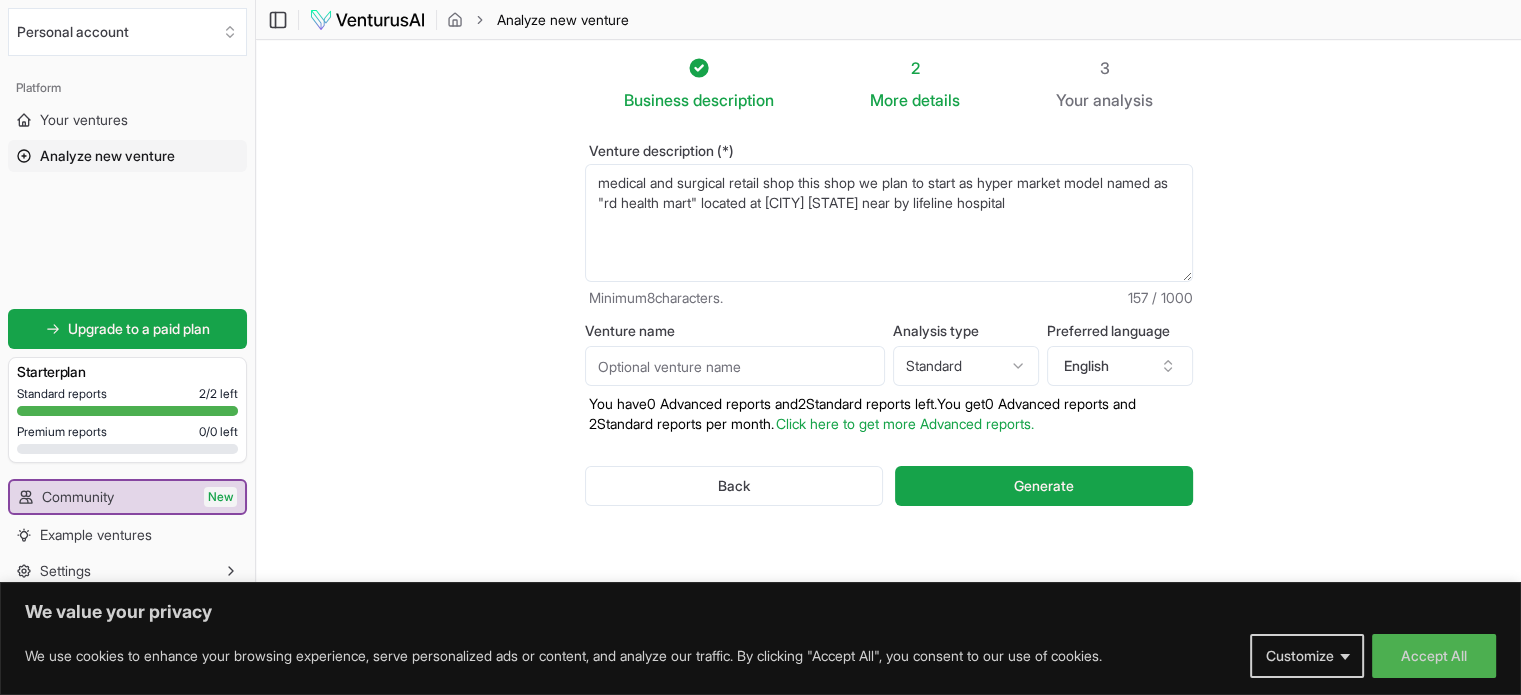type on "medical and surgical retail shop this shop we plan to start as hyper market model named as "rd health mart" located at [CITY] [STATE] near by lifeline hospital" 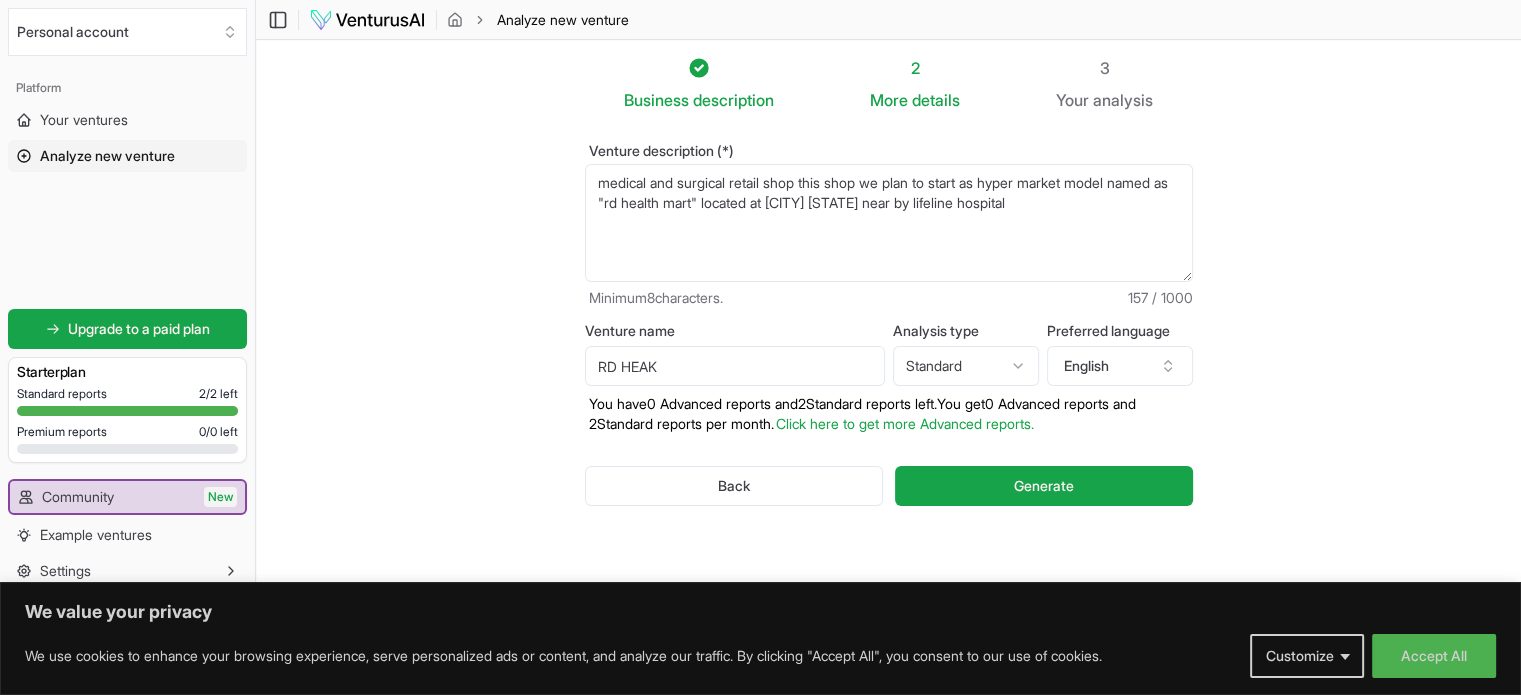 click on "Generate" at bounding box center (1043, 486) 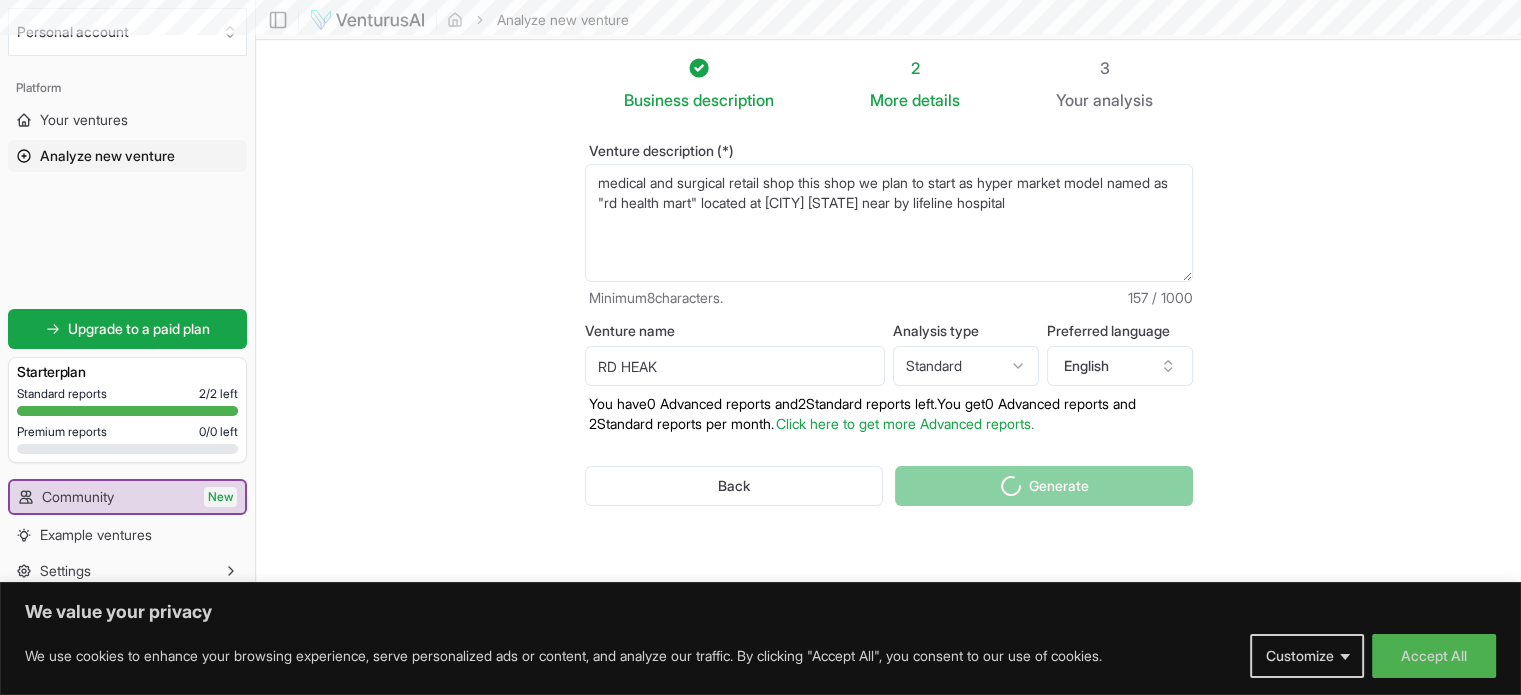type on "RD HEAKL" 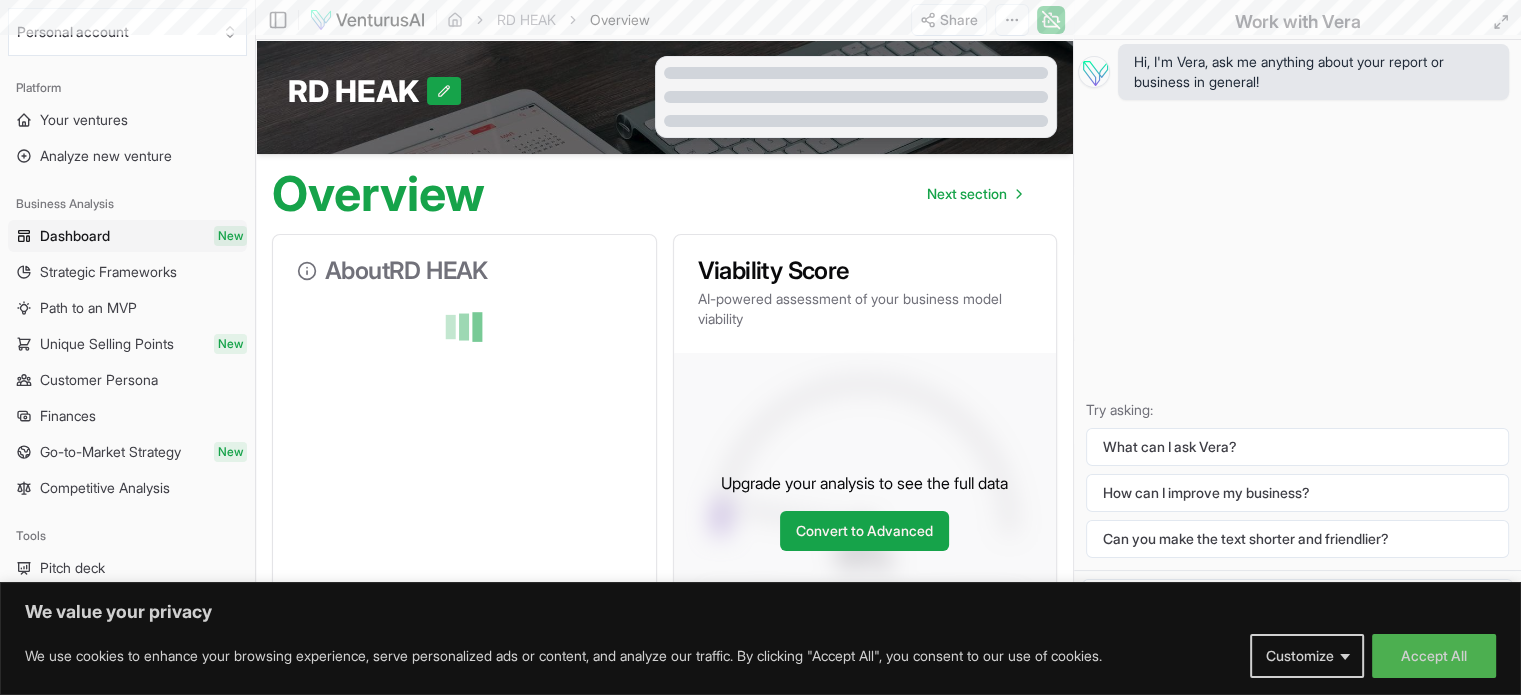 scroll, scrollTop: 0, scrollLeft: 0, axis: both 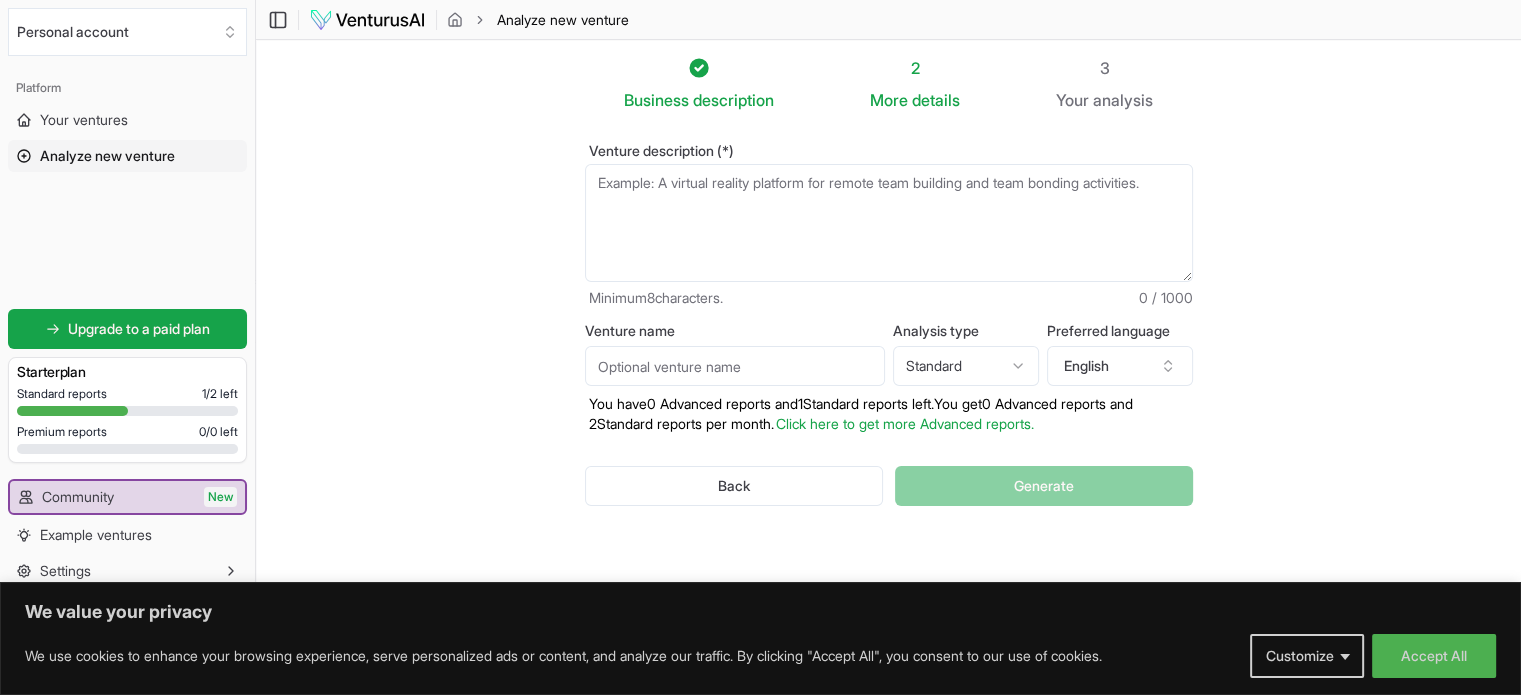 click on "Venture name" at bounding box center (735, 366) 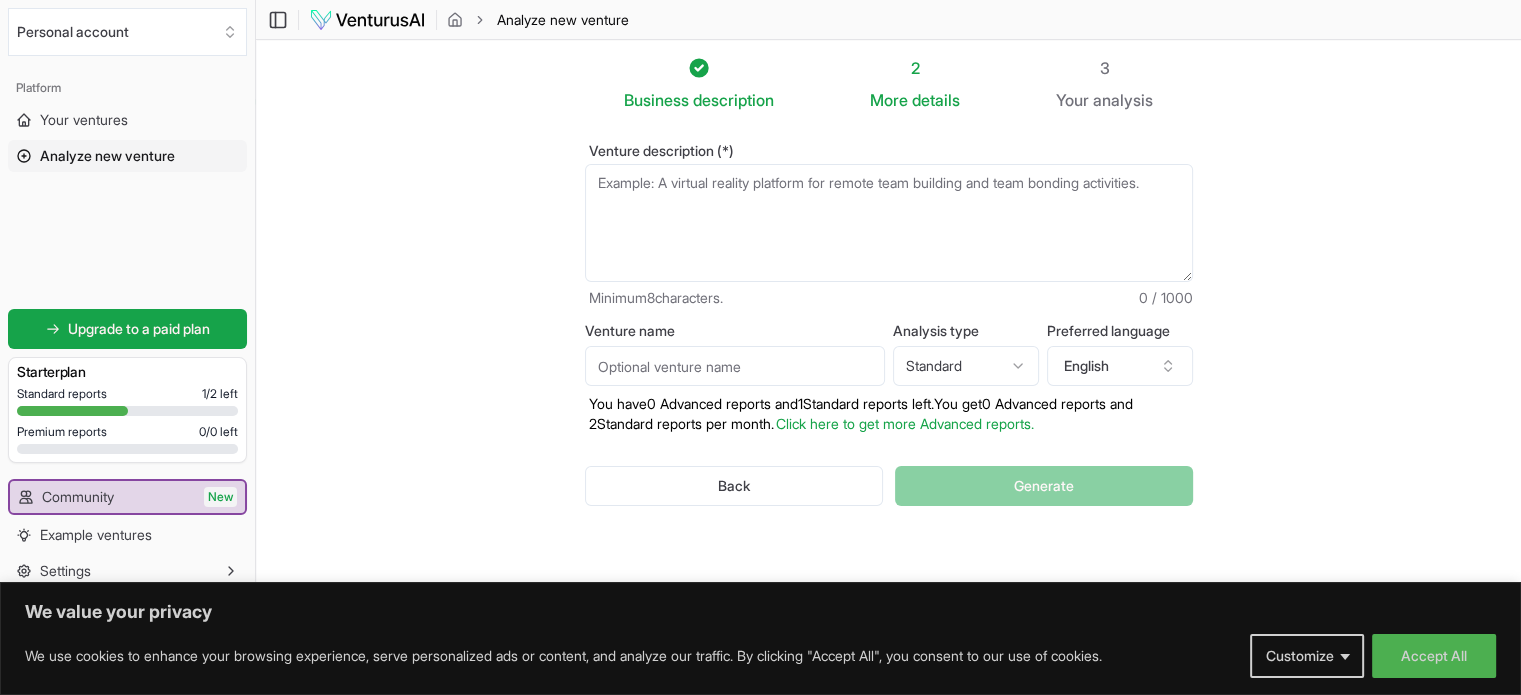 click on "Venture description (*)" at bounding box center (889, 223) 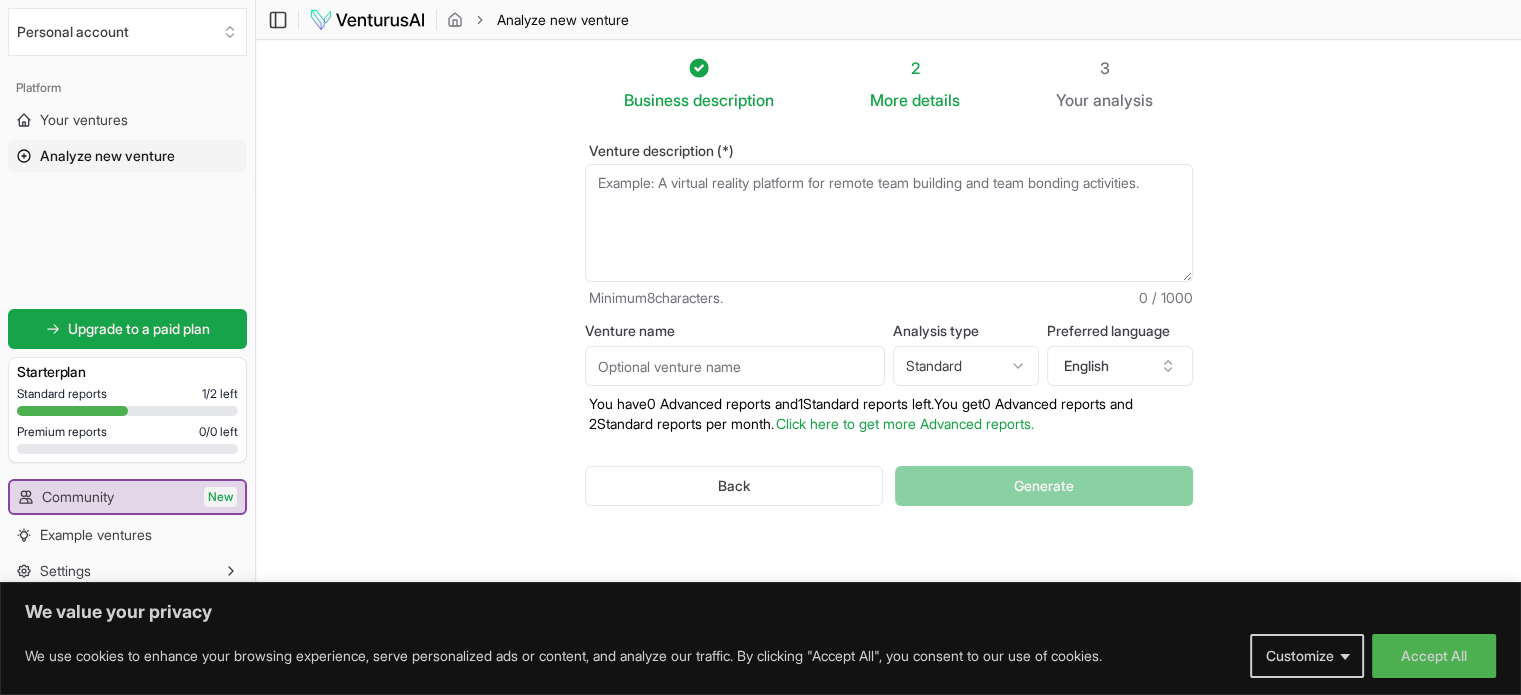 click on "Analyze new venture" at bounding box center [107, 156] 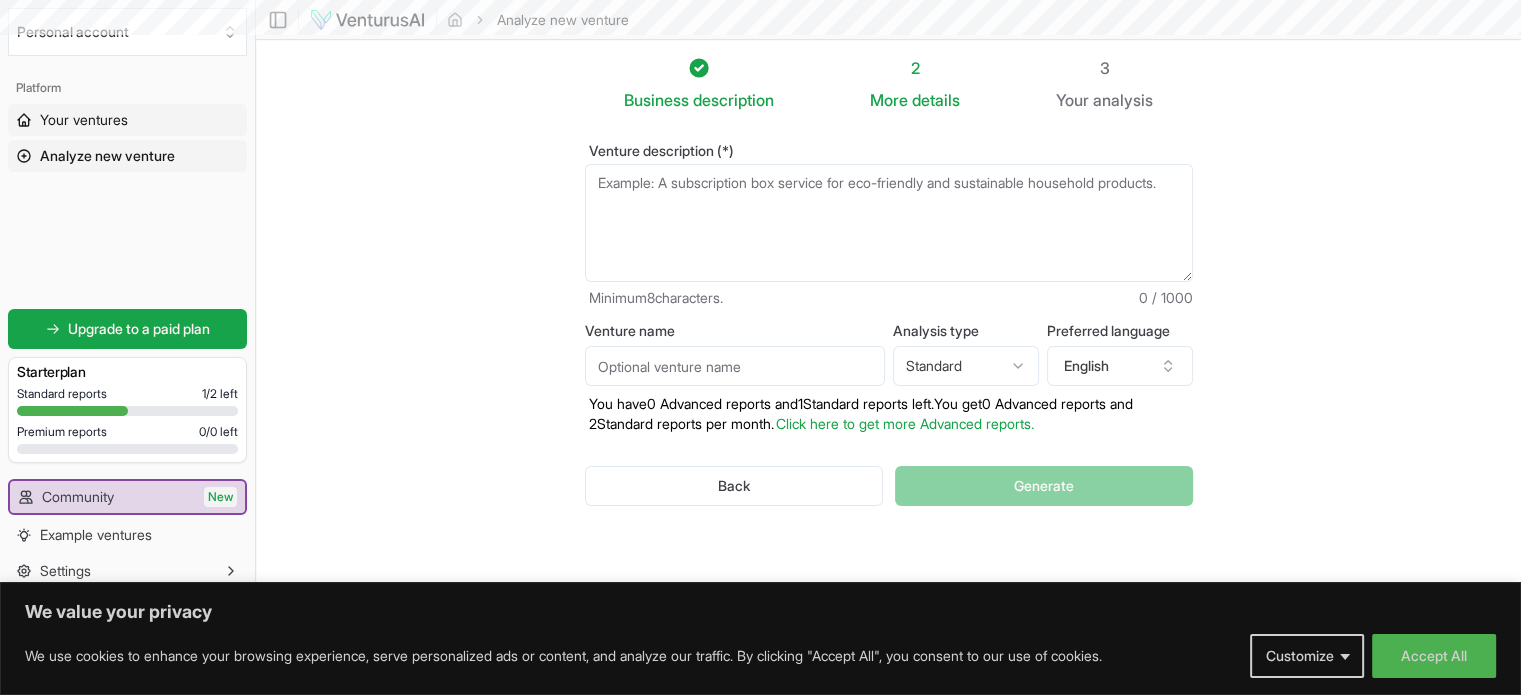 scroll, scrollTop: 0, scrollLeft: 0, axis: both 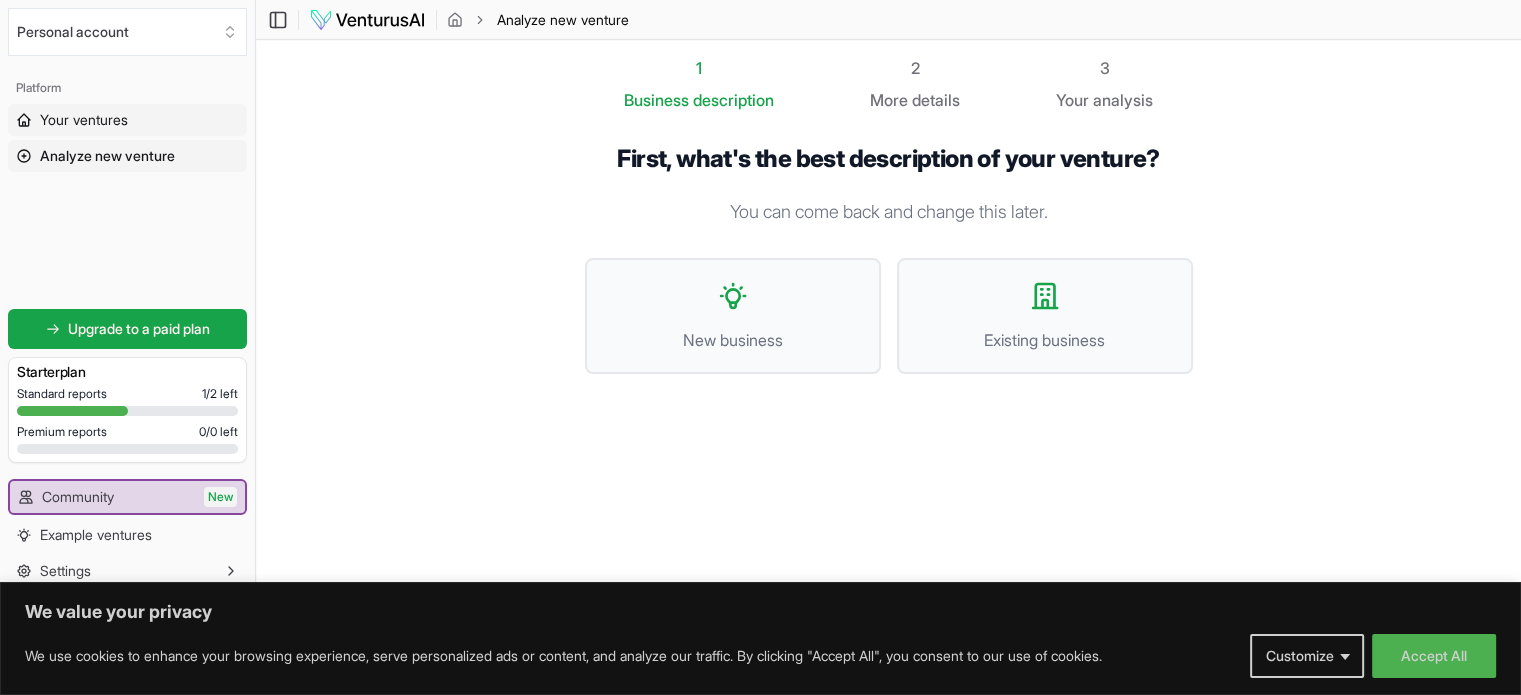 click on "Your ventures" at bounding box center [84, 120] 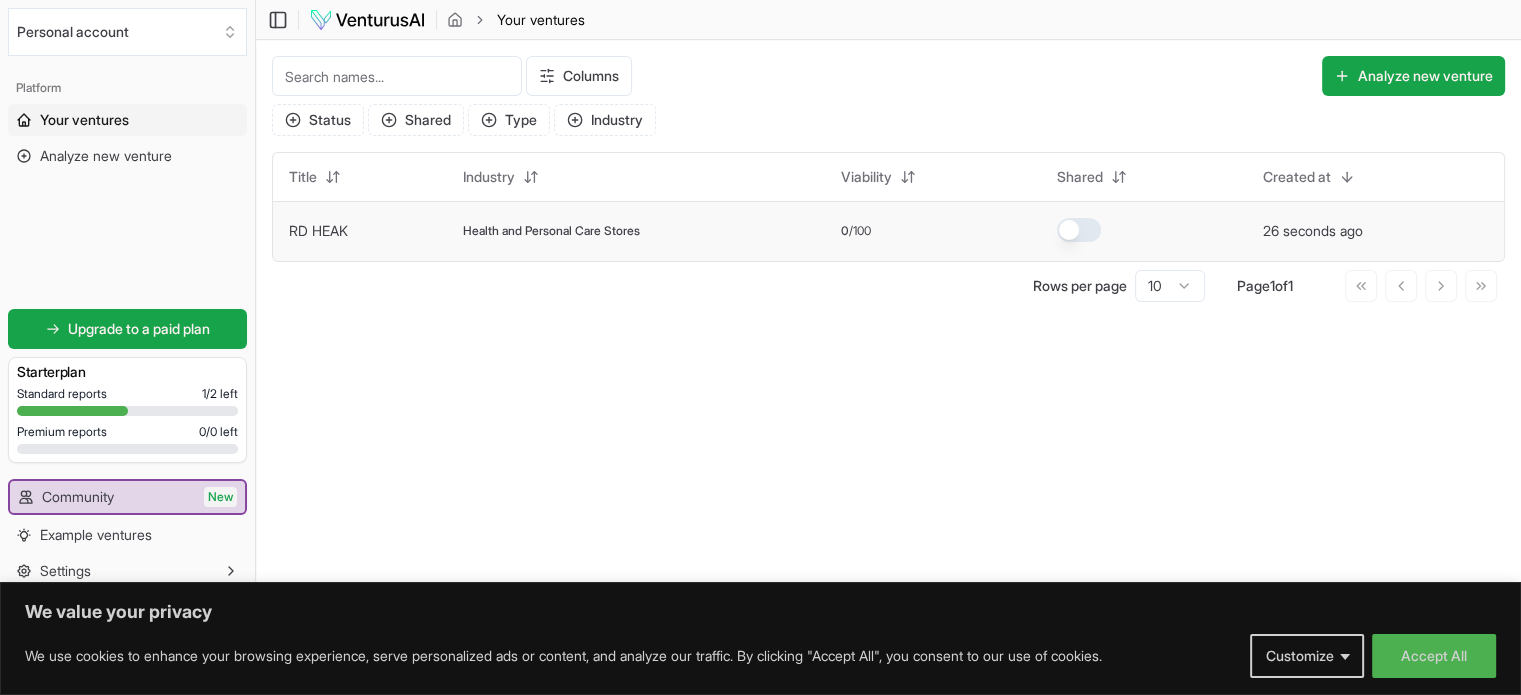 click on "RD HEAK" at bounding box center [360, 231] 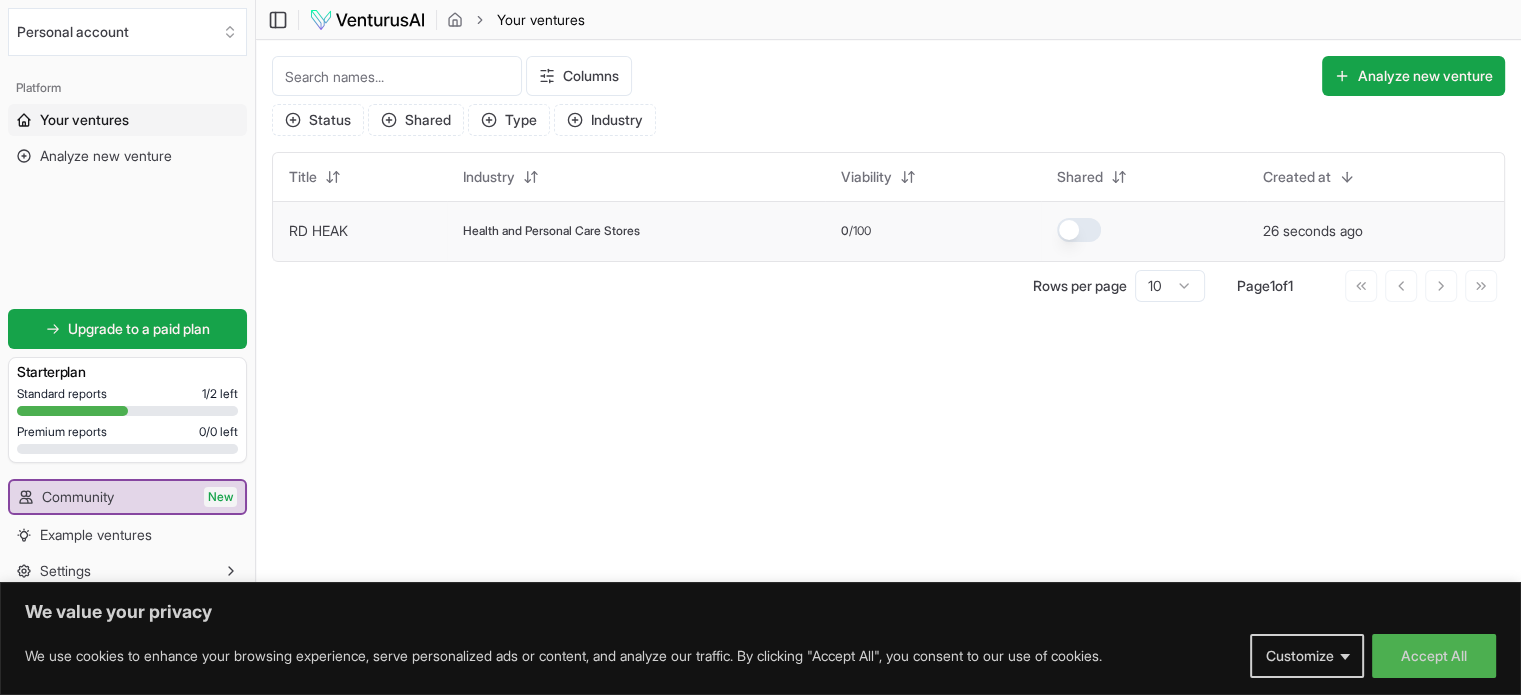 click on "Health and Personal Care Stores" at bounding box center (551, 231) 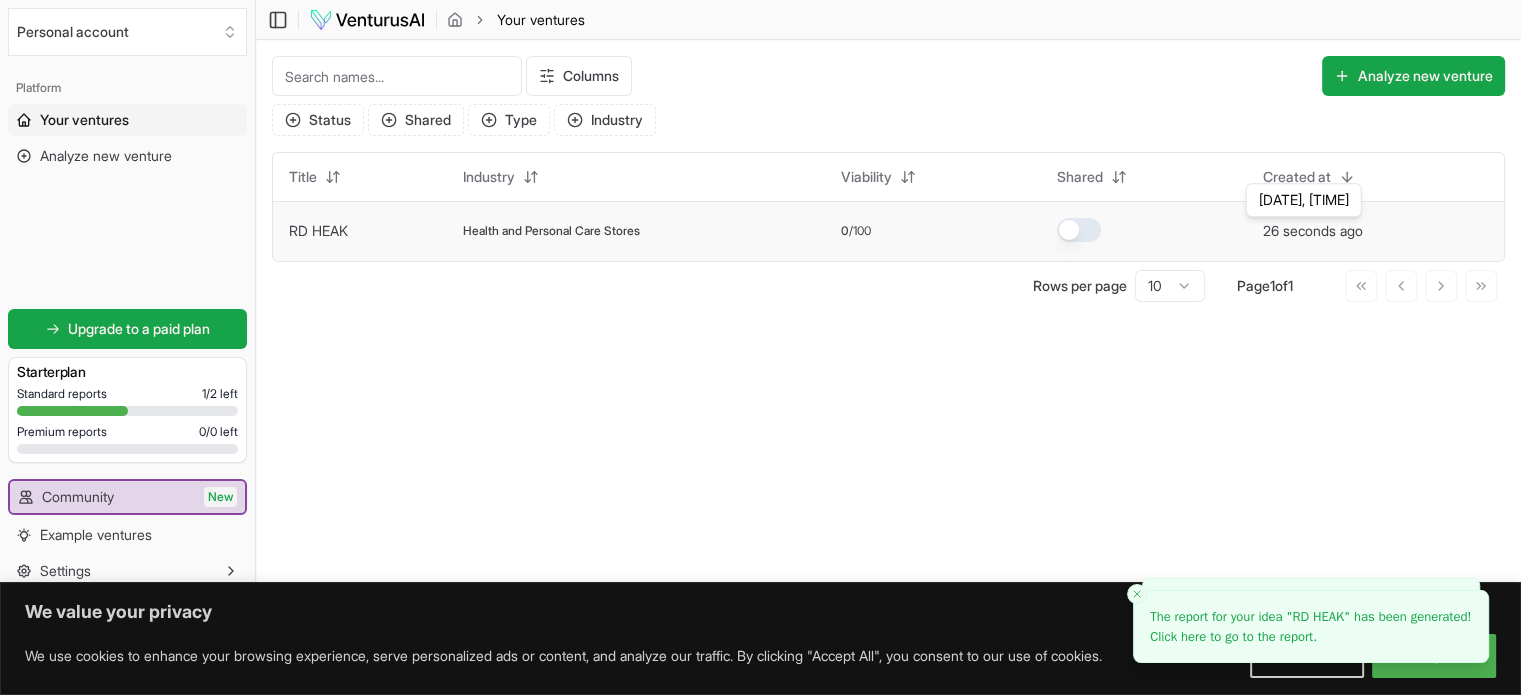 click on "26 seconds ago" at bounding box center (1313, 231) 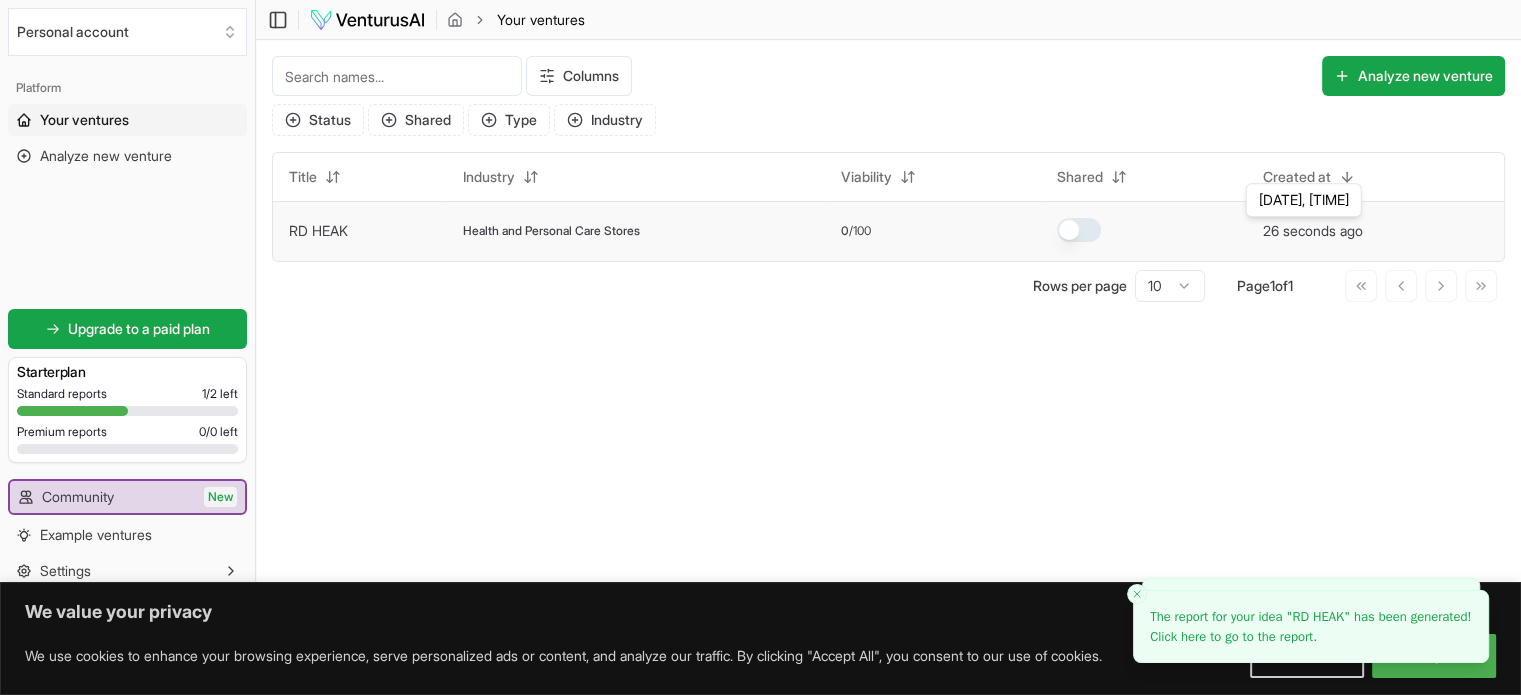 click on "26 seconds ago" at bounding box center (1313, 231) 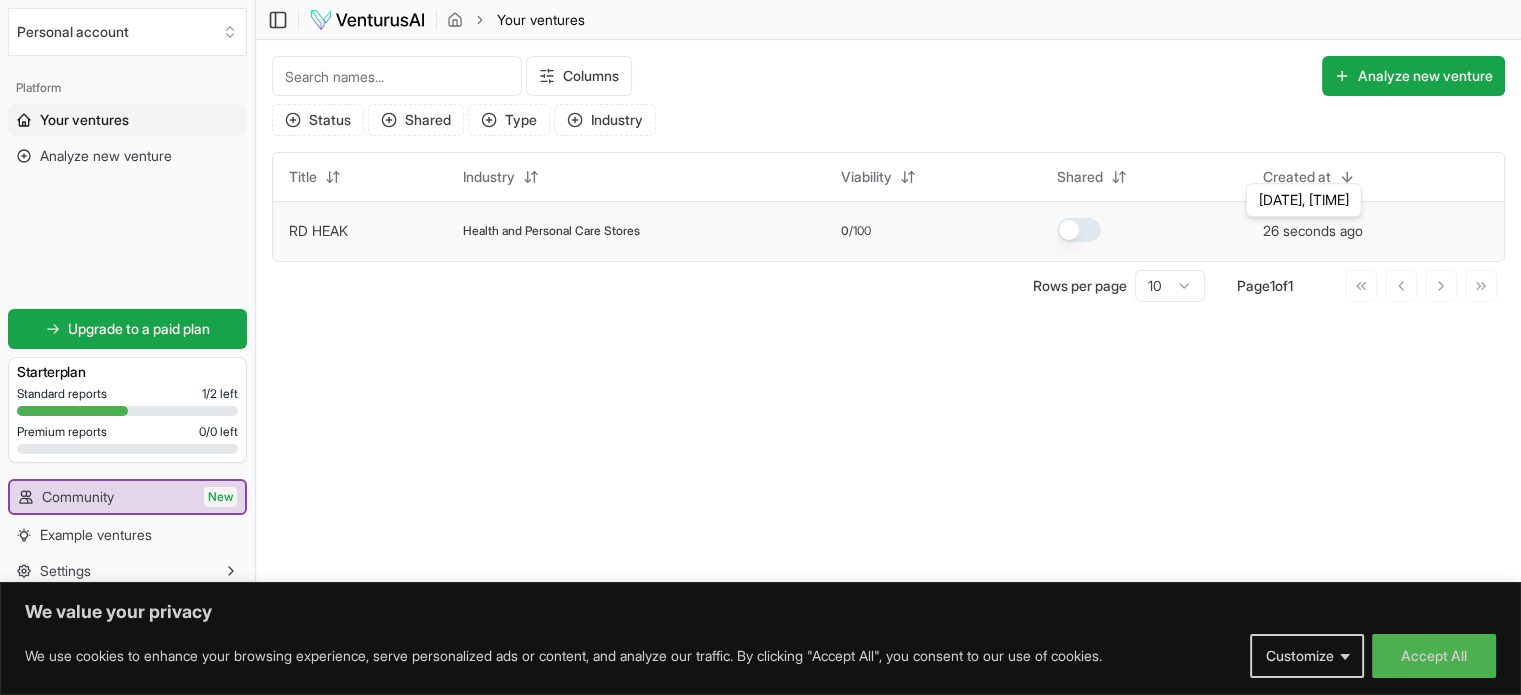 click on "26 seconds ago" at bounding box center (1313, 231) 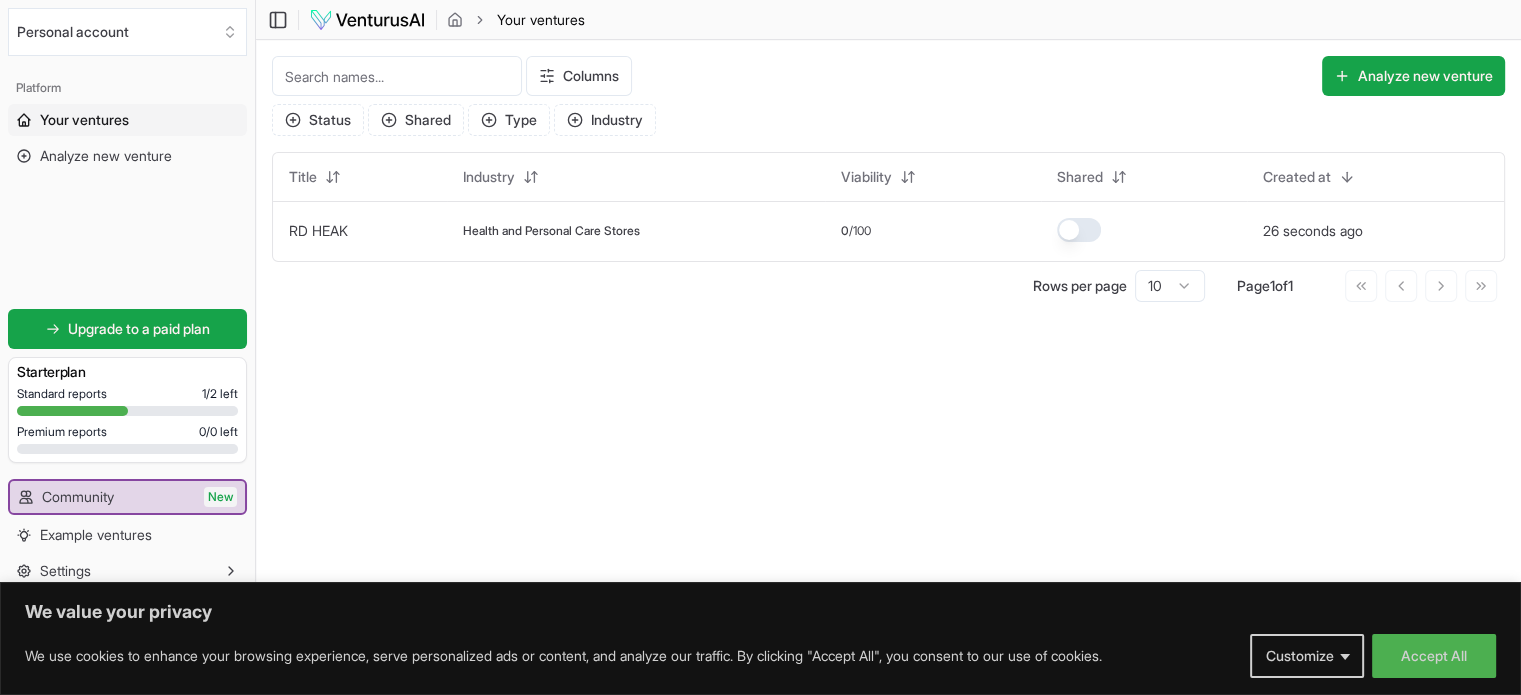 click on "Your ventures" at bounding box center [84, 120] 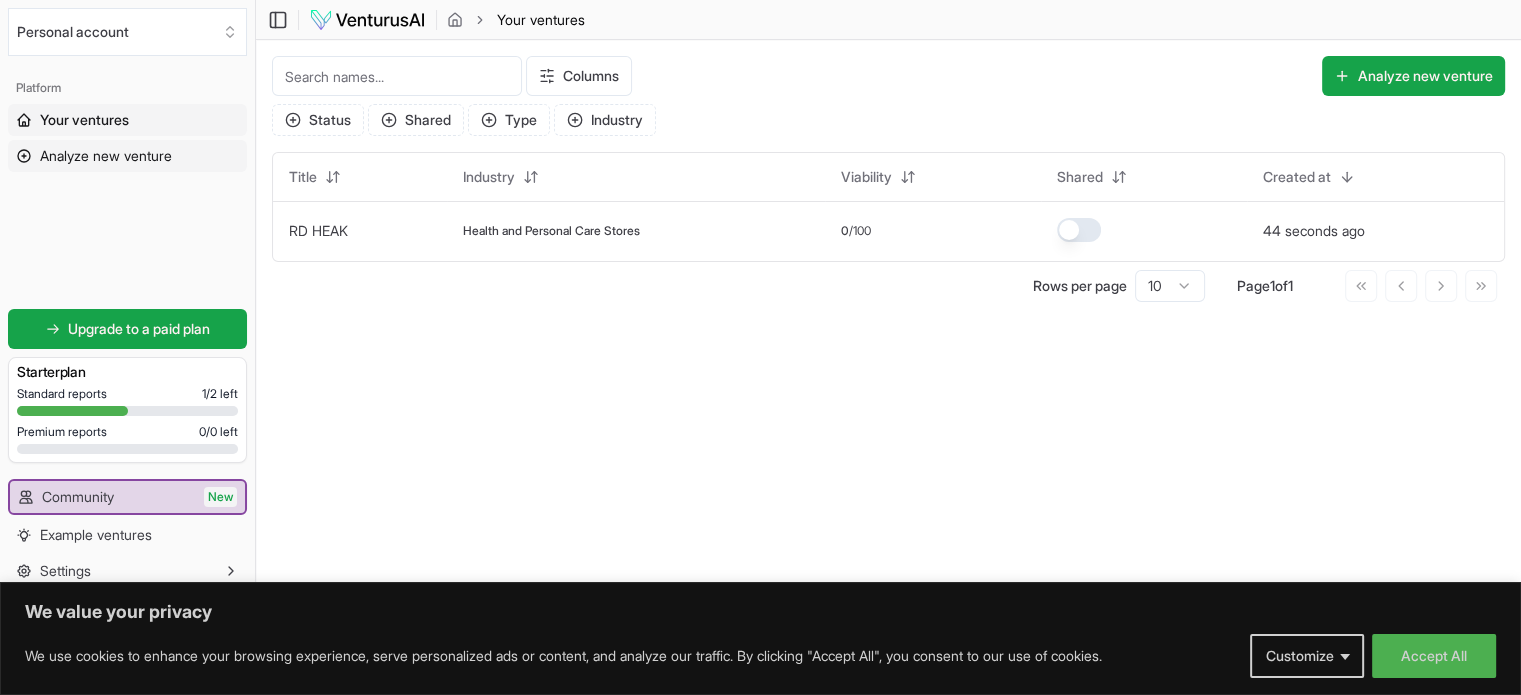 click on "Analyze new venture" at bounding box center [106, 156] 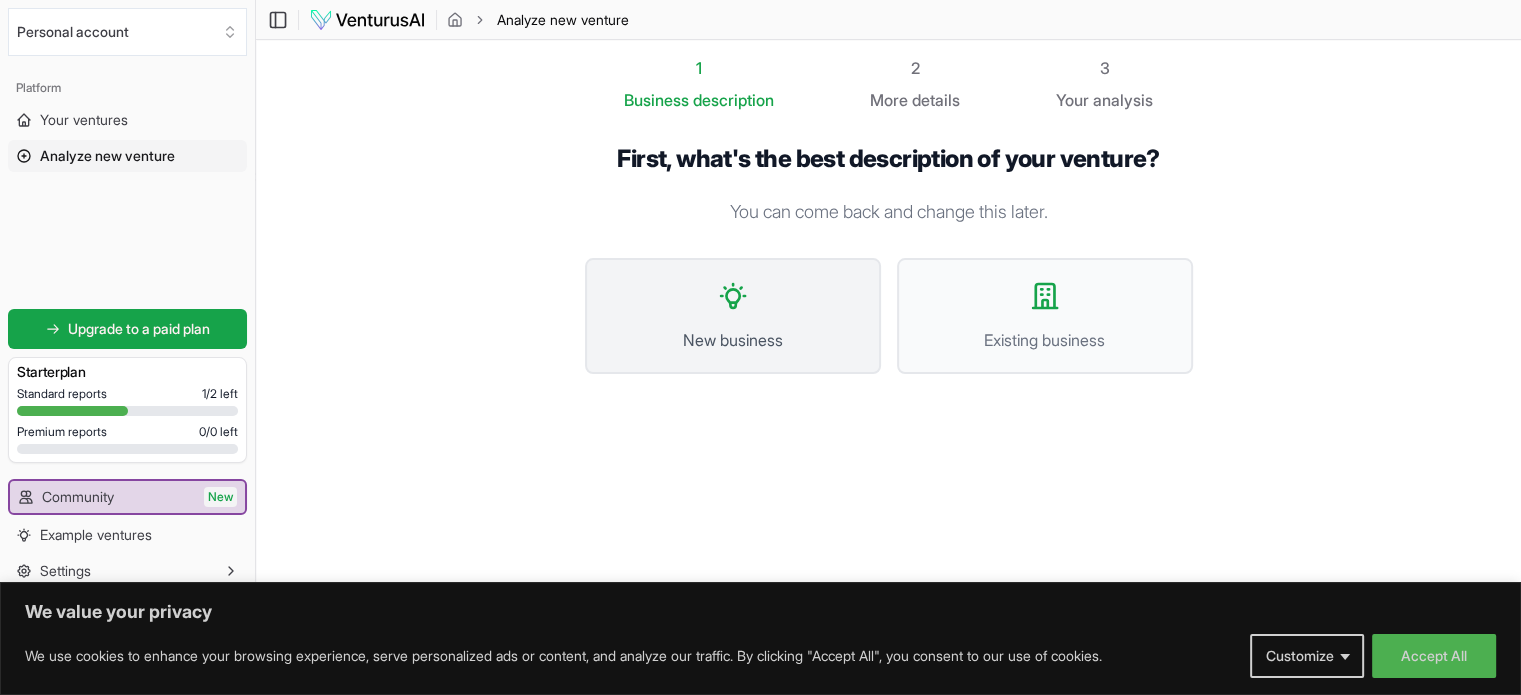 click on "New business" at bounding box center (733, 340) 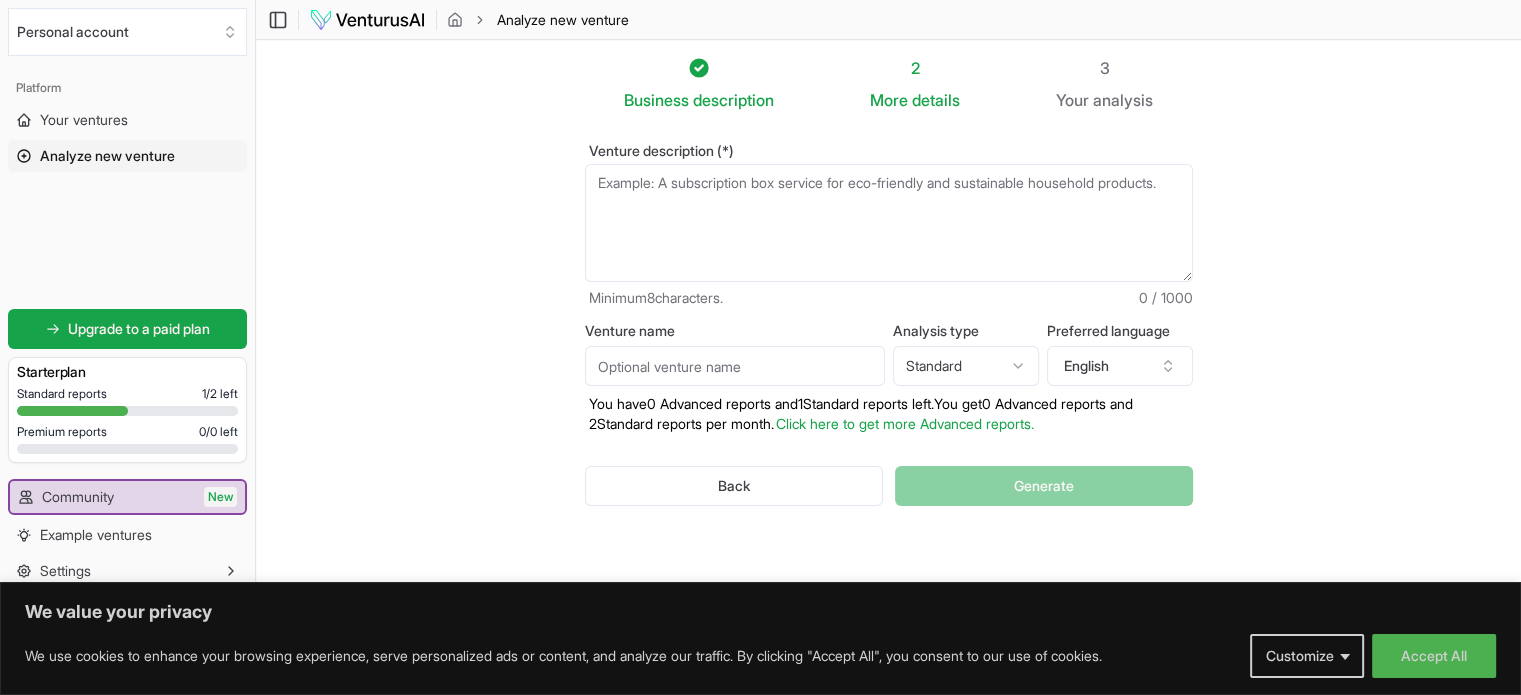 click on "Venture description (*)" at bounding box center (889, 223) 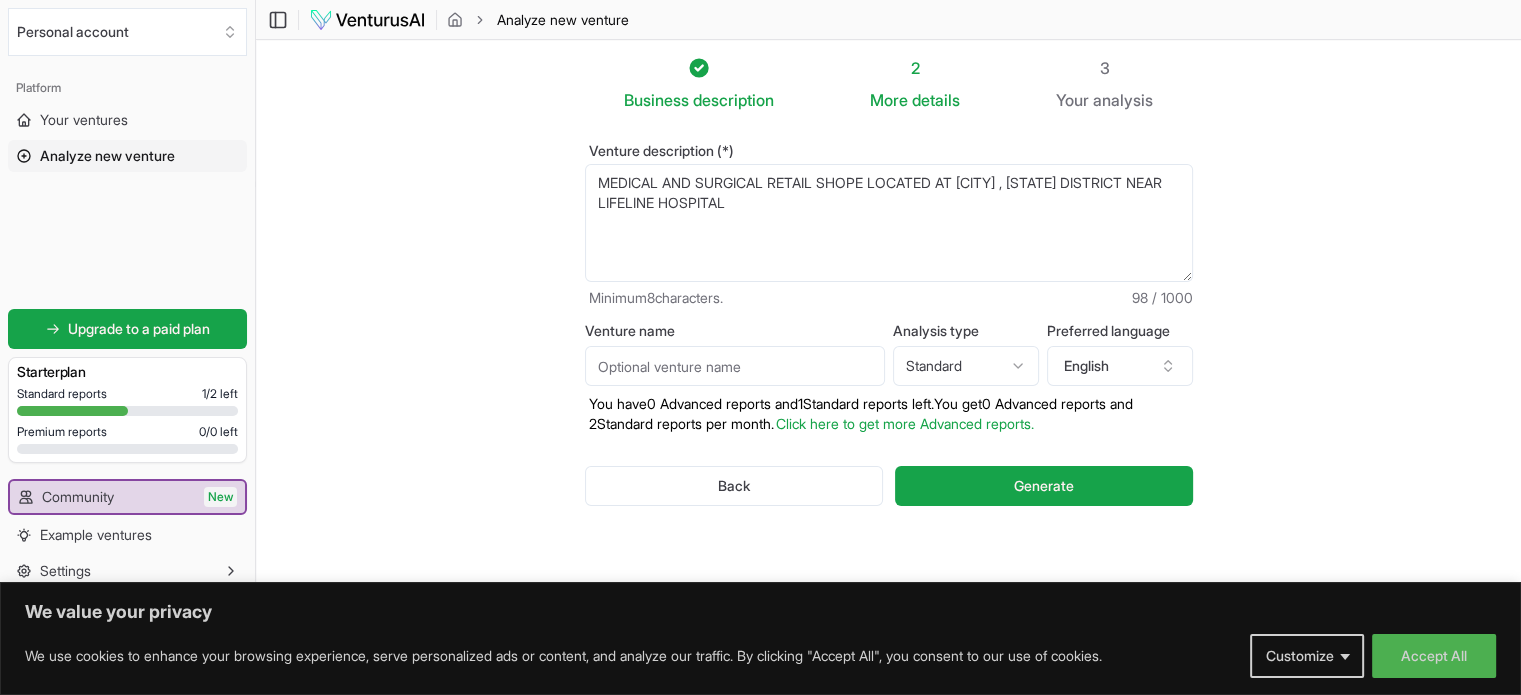type on "MEDICAL AND SURGICAL RETAIL SHOPE LOCATED AT [CITY] , [STATE] DISTRICT NEAR LIFELINE HOSPITAL" 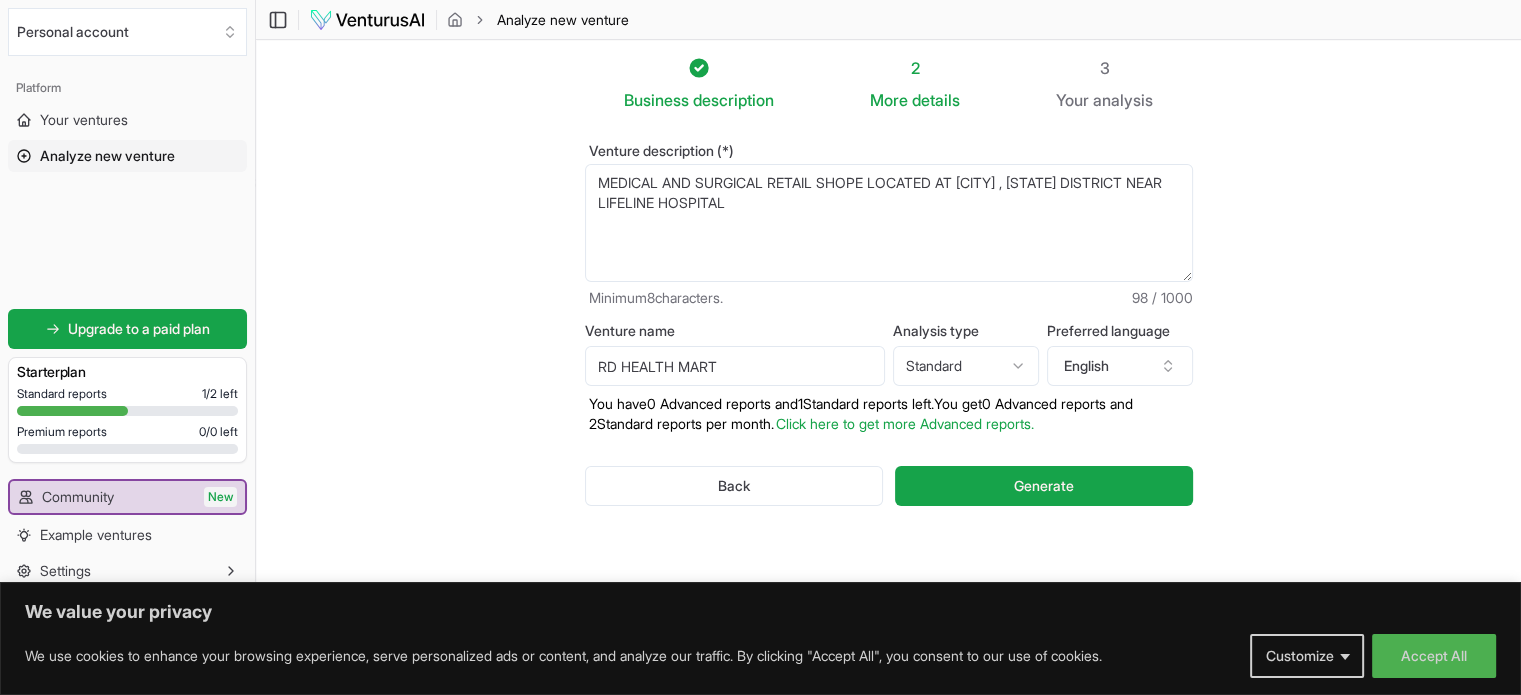 type on "RD HEALTH MART" 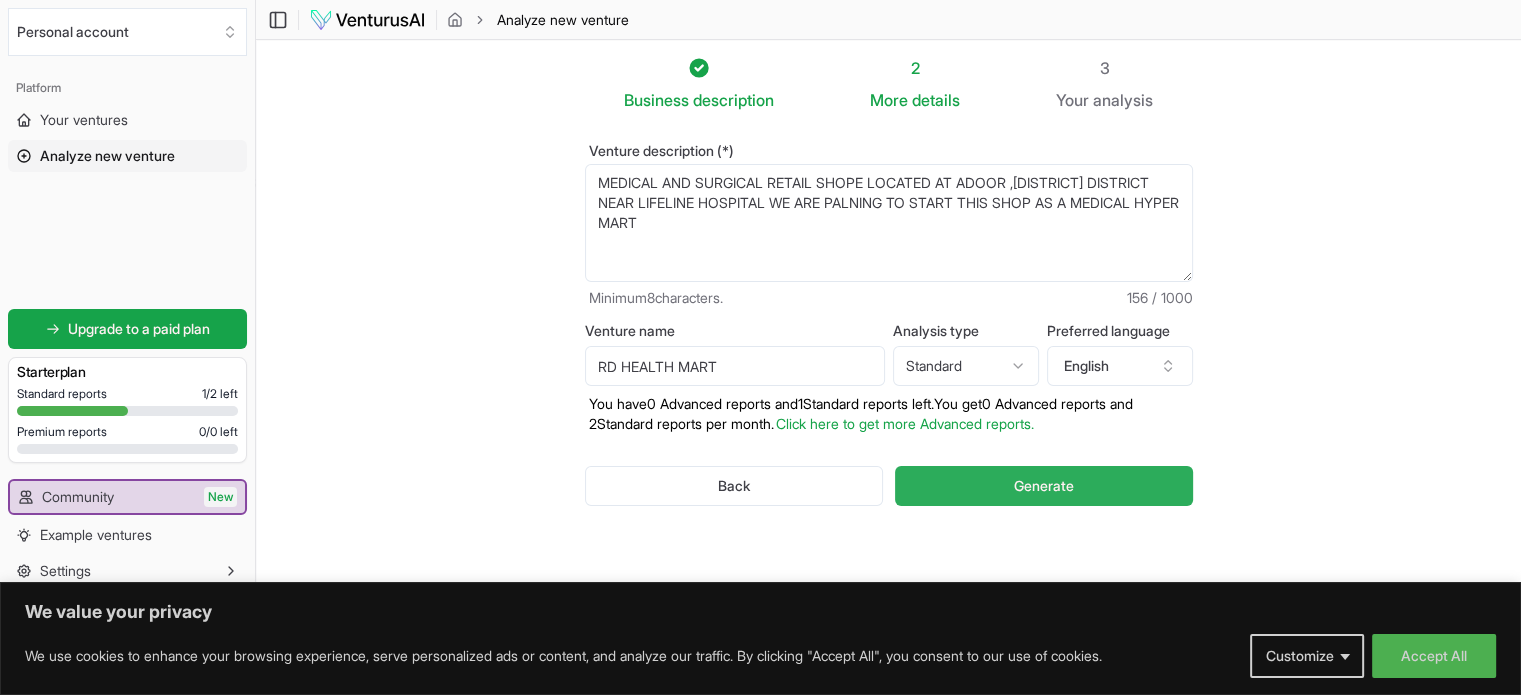 type on "MEDICAL AND SURGICAL RETAIL SHOPE LOCATED AT ADOOR ,[DISTRICT] DISTRICT NEAR LIFELINE HOSPITAL WE ARE PALNING TO START THIS SHOP AS A MEDICAL HYPER MART" 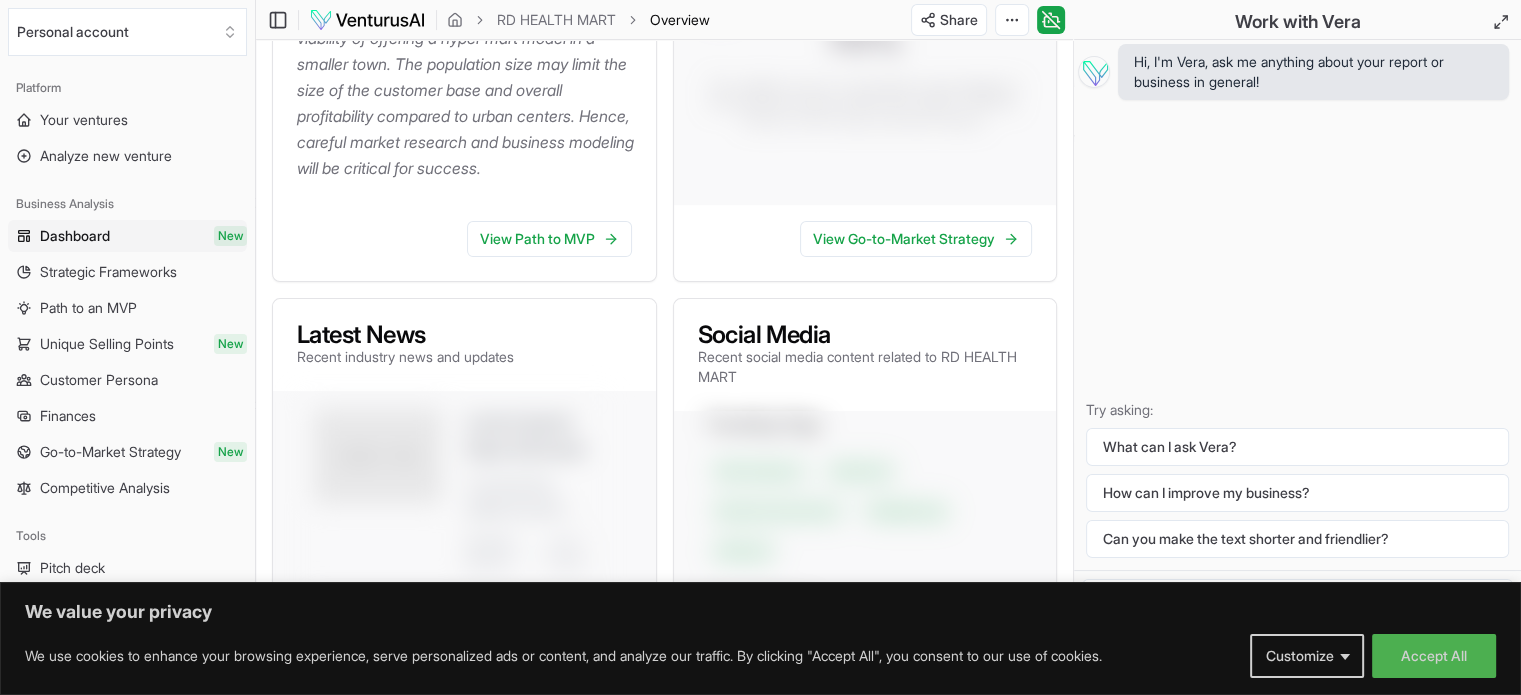 scroll, scrollTop: 629, scrollLeft: 0, axis: vertical 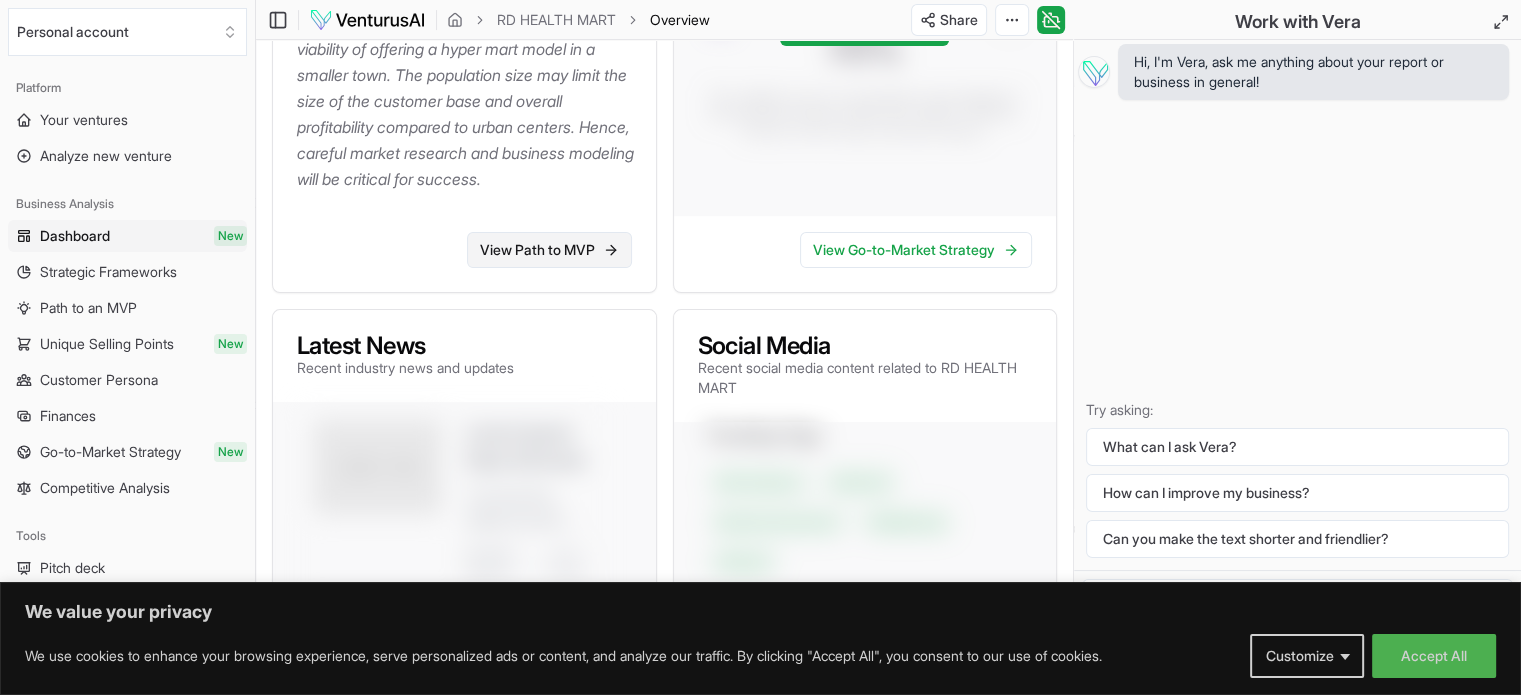 click on "View Path to MVP" at bounding box center (549, 250) 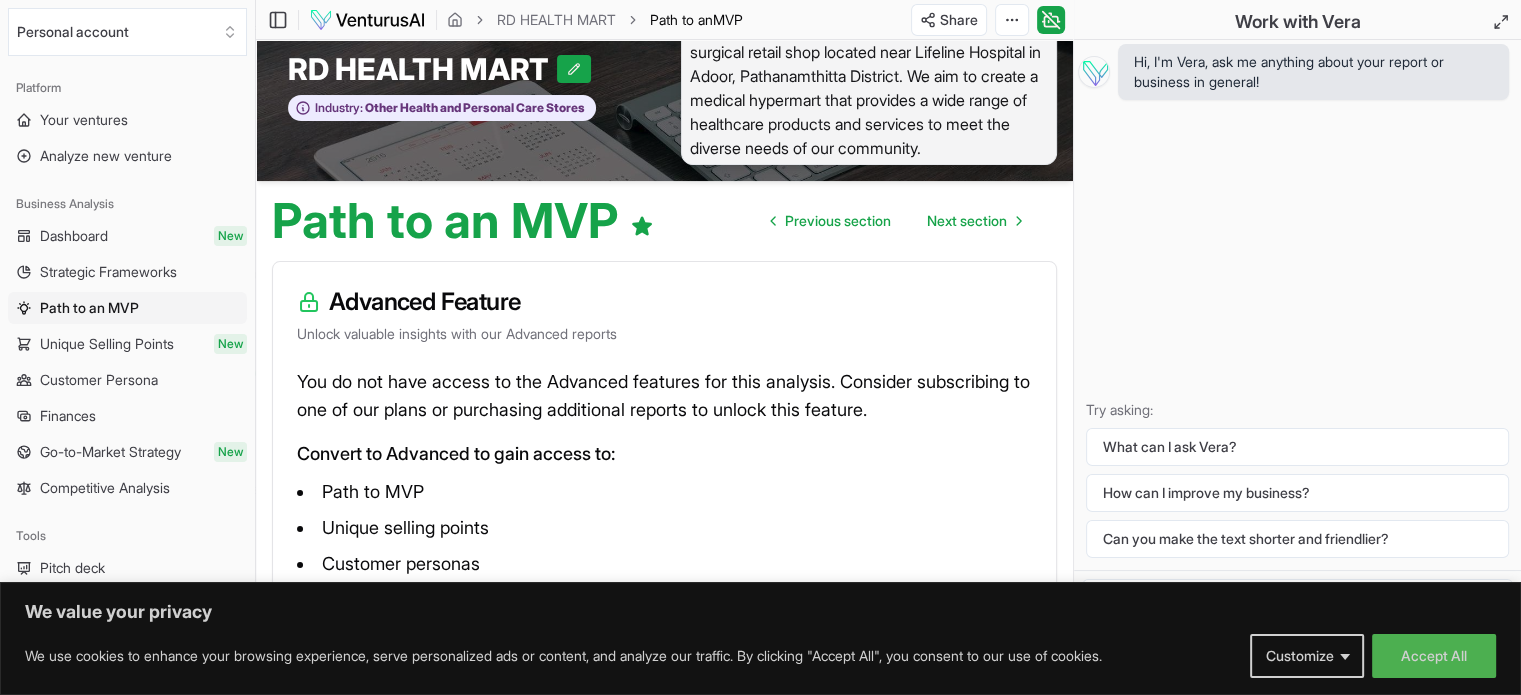 scroll, scrollTop: 0, scrollLeft: 0, axis: both 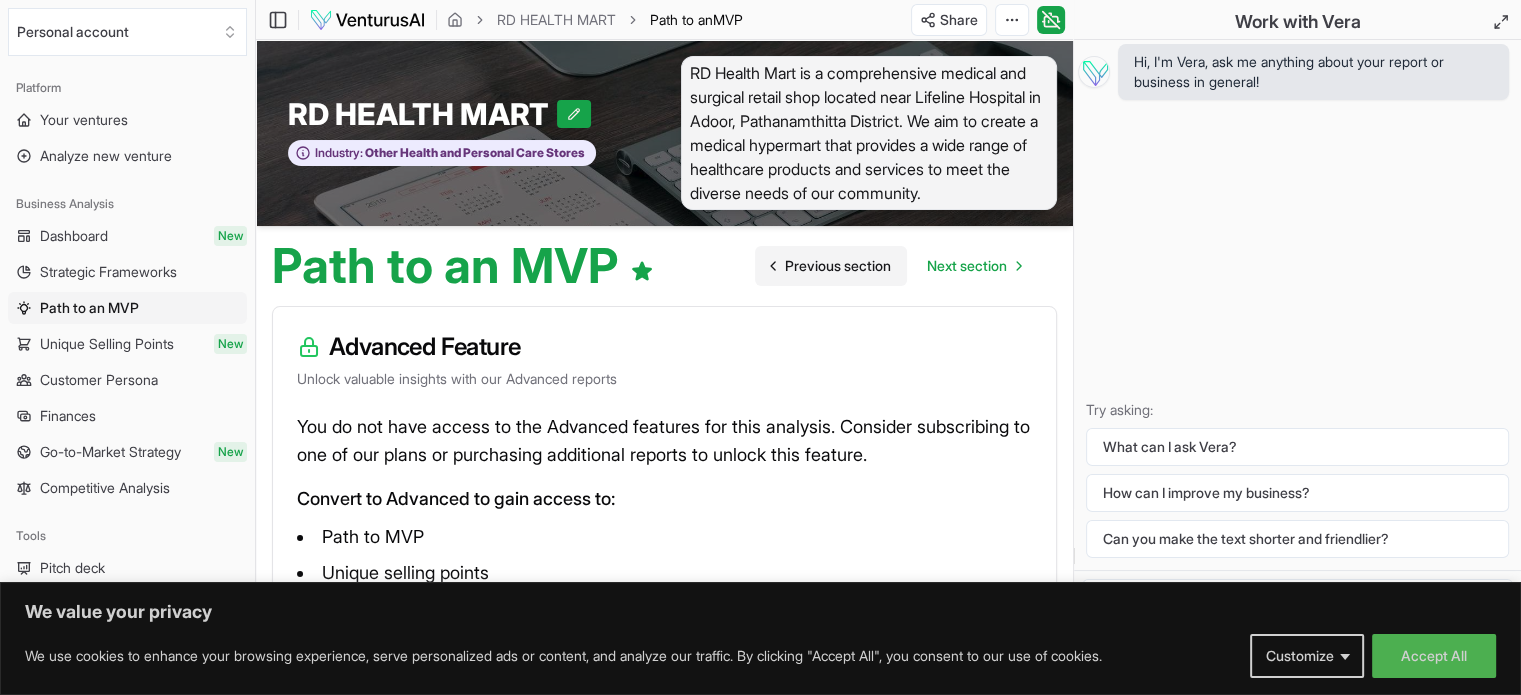 click on "Previous section" at bounding box center [838, 266] 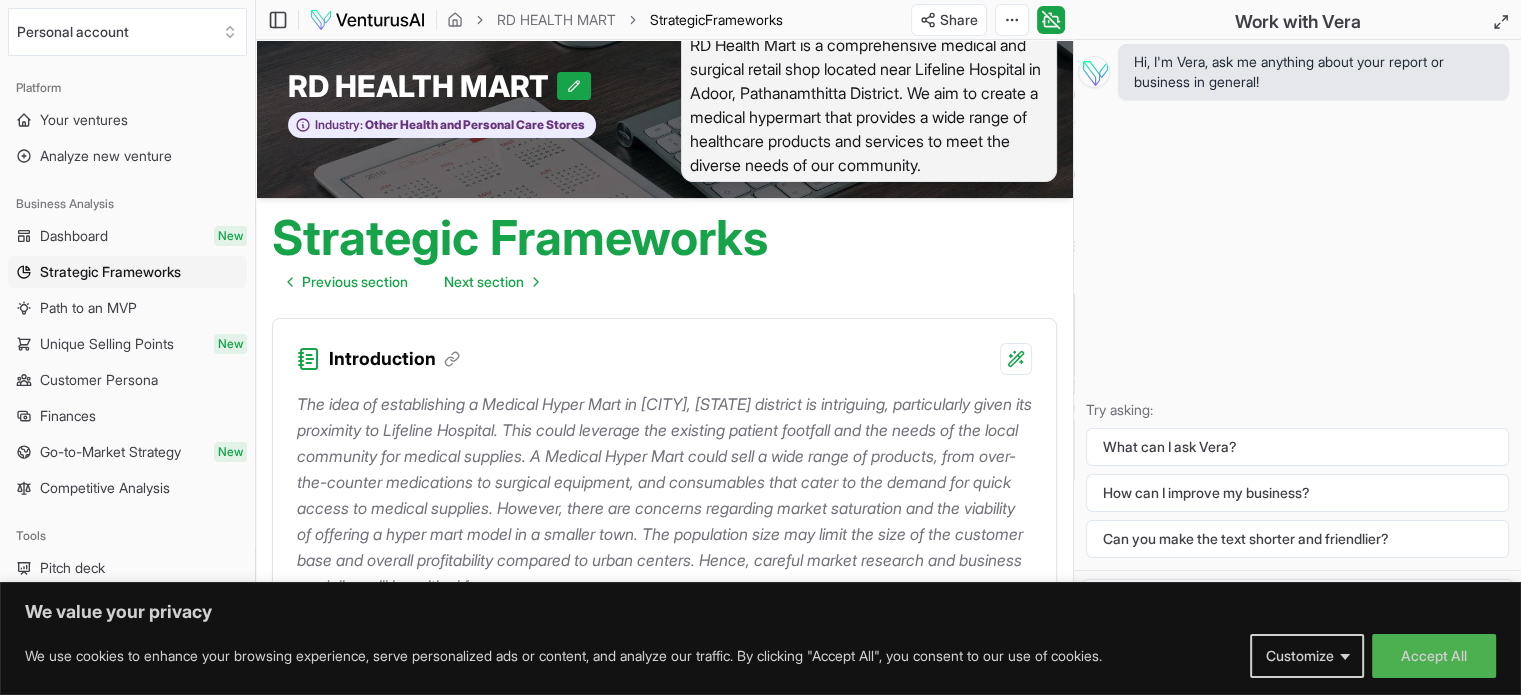 scroll, scrollTop: 0, scrollLeft: 0, axis: both 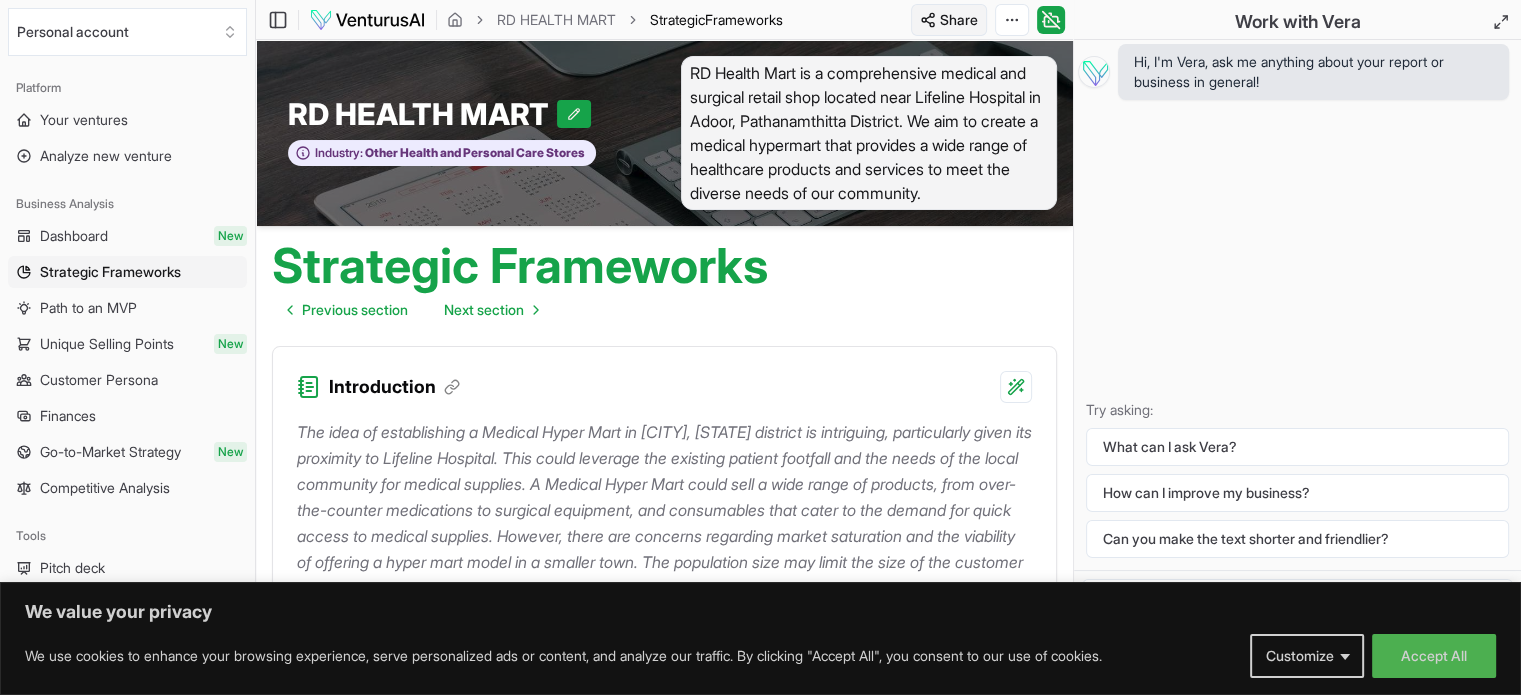 click on "We value your privacy We use cookies to enhance your browsing experience, serve personalized ads or content, and analyze our traffic. By clicking "Accept All", you consent to our use of cookies. Customize    Accept All Customize Consent Preferences   We use cookies to help you navigate efficiently and perform certain functions. You will find detailed information about all cookies under each consent category below. The cookies that are categorized as "Necessary" are stored on your browser as they are essential for enabling the basic functionalities of the site. ...  Show more Necessary Always Active Necessary cookies are required to enable the basic features of this site, such as providing secure log-in or adjusting your consent preferences. These cookies do not store any personally identifiable data. Cookie cookieyes-consent Duration 1 year Description Cookie __cf_bm Duration 1 hour Description This cookie, set by Cloudflare, is used to support Cloudflare Bot Management.  Cookie _cfuvid Duration session lidc" at bounding box center (760, 347) 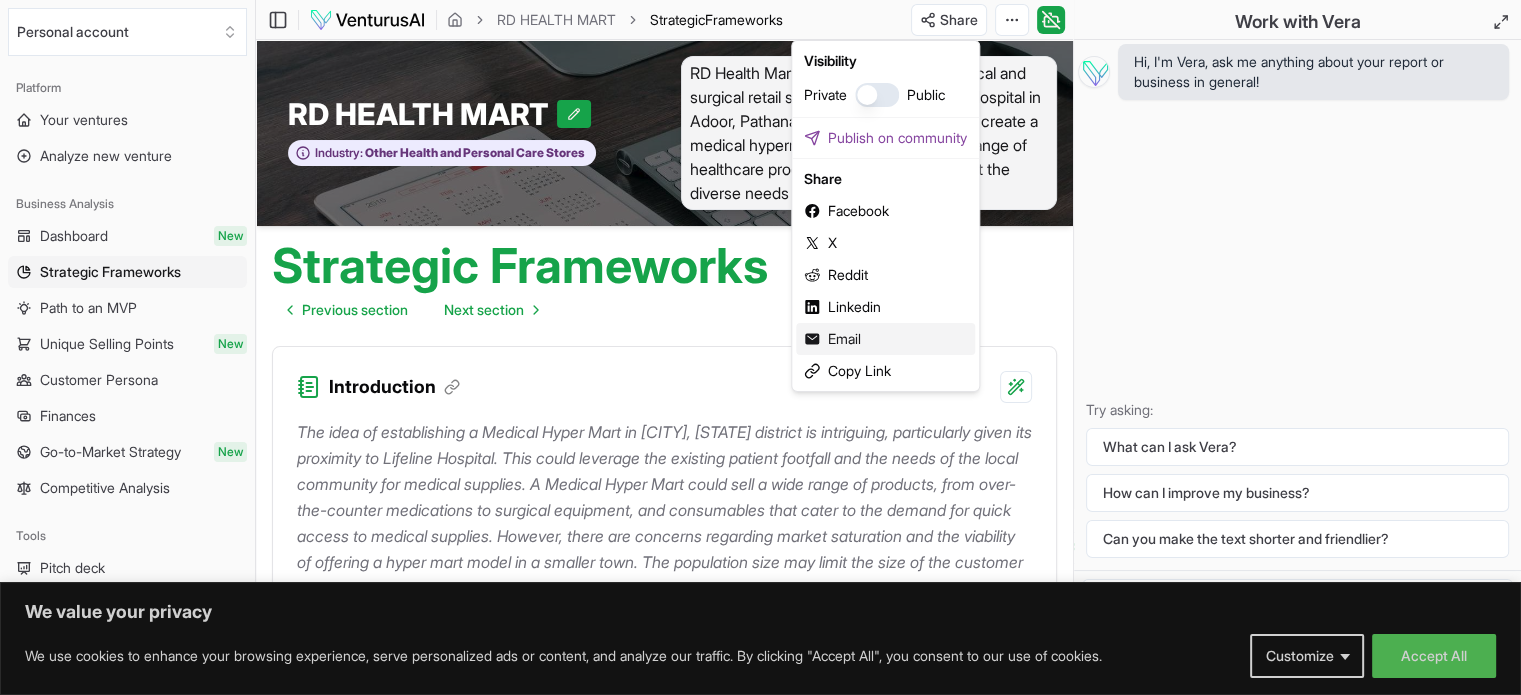click on "Email" at bounding box center (885, 339) 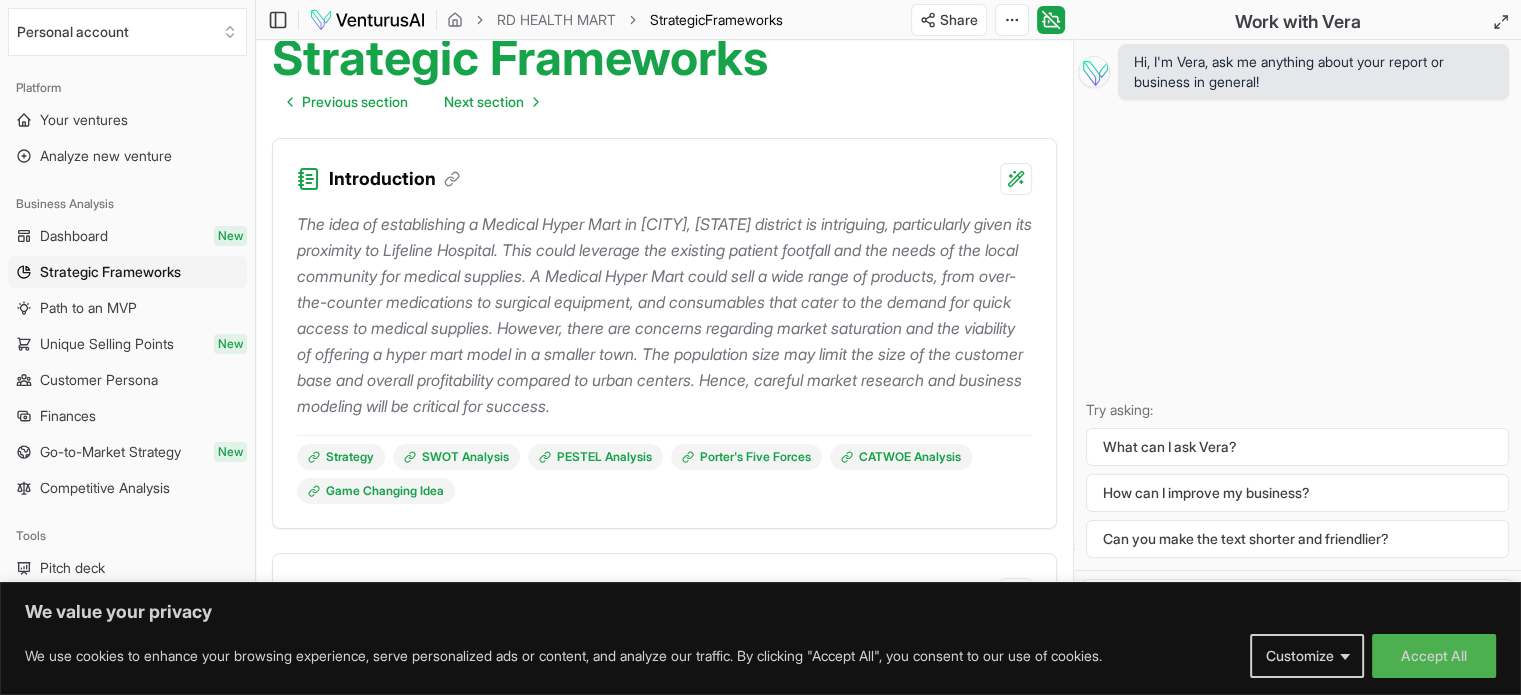 scroll, scrollTop: 0, scrollLeft: 0, axis: both 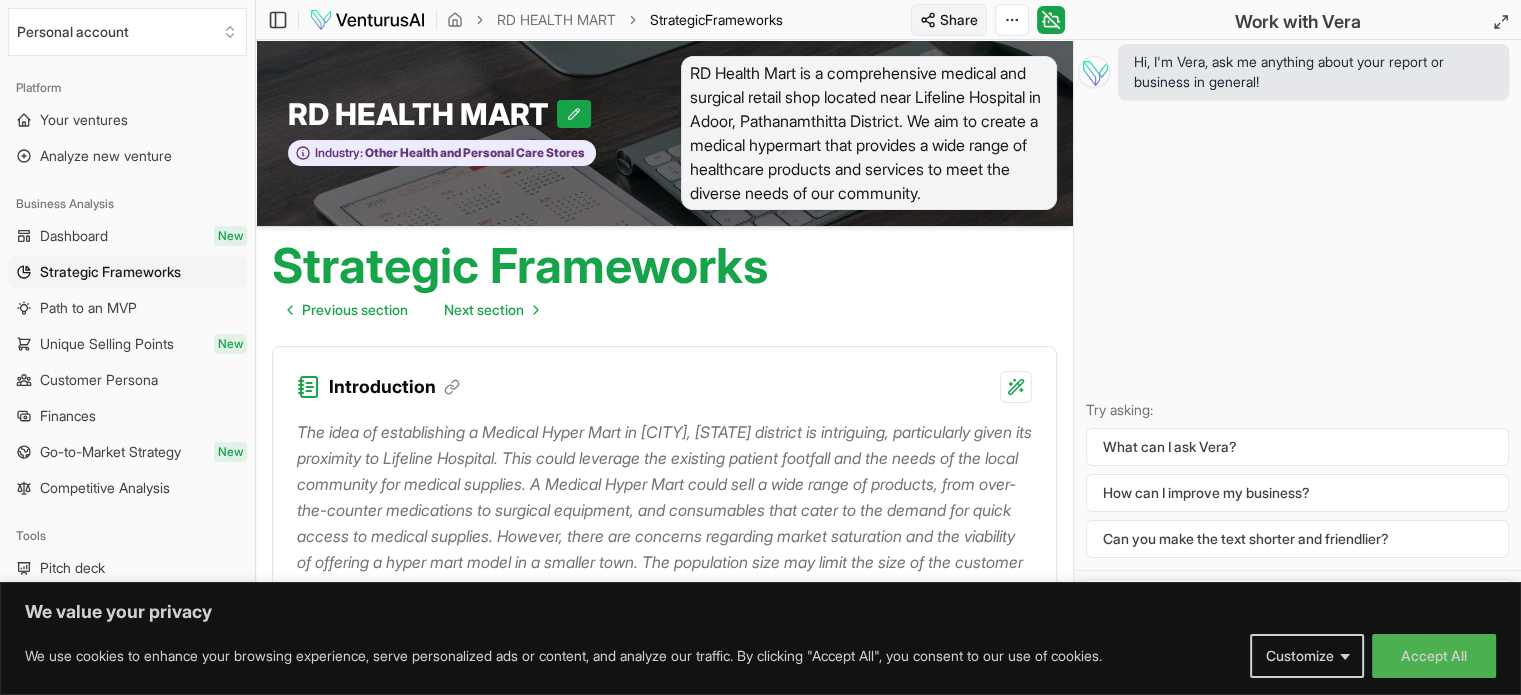 click on "We value your privacy We use cookies to enhance your browsing experience, serve personalized ads or content, and analyze our traffic. By clicking "Accept All", you consent to our use of cookies. Customize    Accept All Customize Consent Preferences   We use cookies to help you navigate efficiently and perform certain functions. You will find detailed information about all cookies under each consent category below. The cookies that are categorized as "Necessary" are stored on your browser as they are essential for enabling the basic functionalities of the site. ...  Show more Necessary Always Active Necessary cookies are required to enable the basic features of this site, such as providing secure log-in or adjusting your consent preferences. These cookies do not store any personally identifiable data. Cookie cookieyes-consent Duration 1 year Description Cookie __cf_bm Duration 1 hour Description This cookie, set by Cloudflare, is used to support Cloudflare Bot Management.  Cookie _cfuvid Duration session lidc" at bounding box center (760, 347) 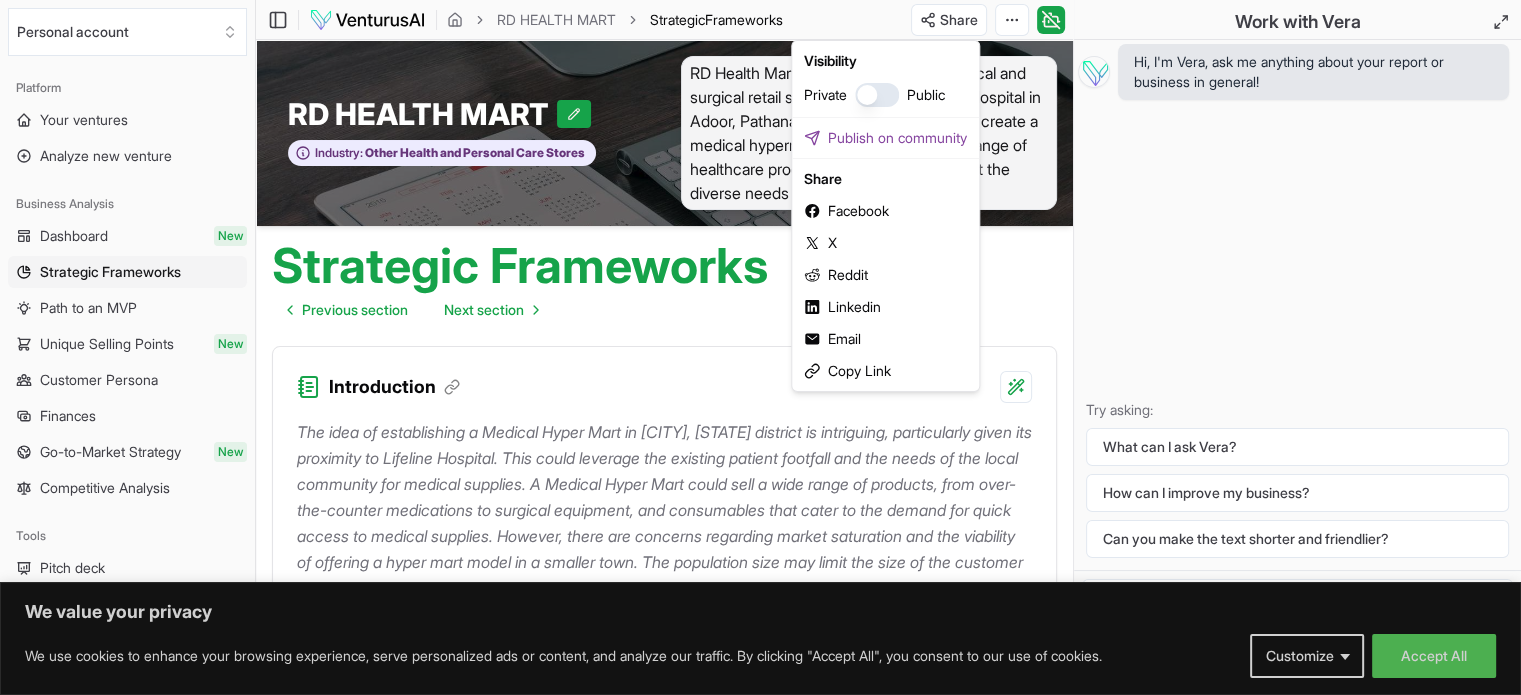 click at bounding box center [877, 95] 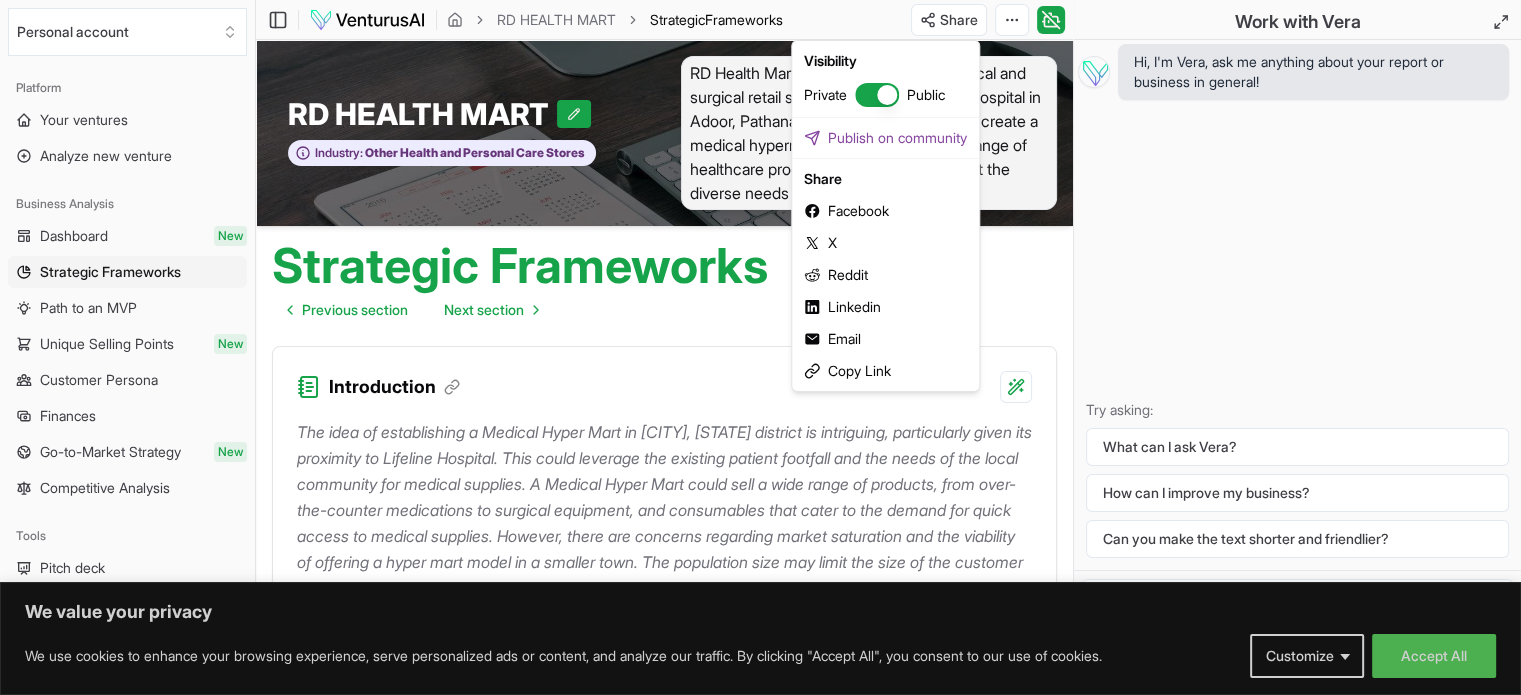 click at bounding box center [877, 95] 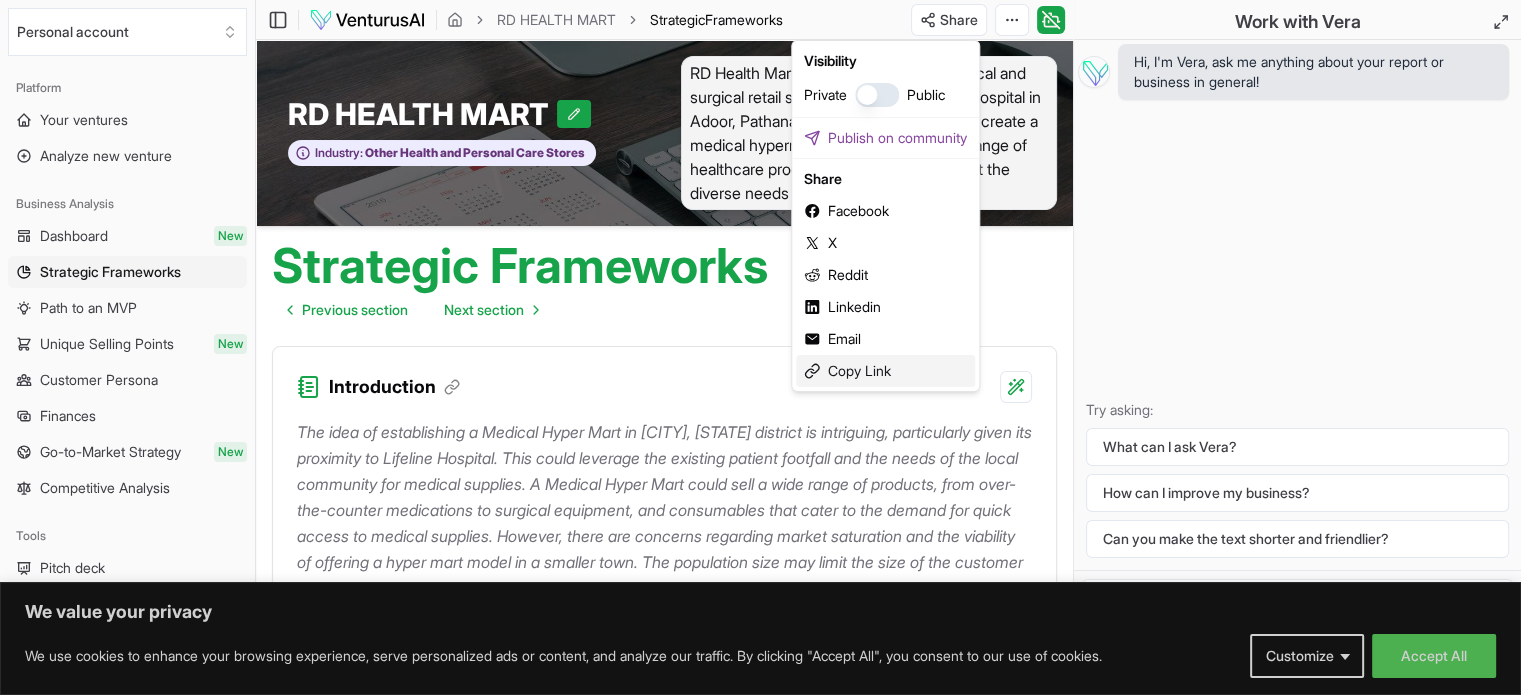 click on "Copy Link" at bounding box center (885, 371) 